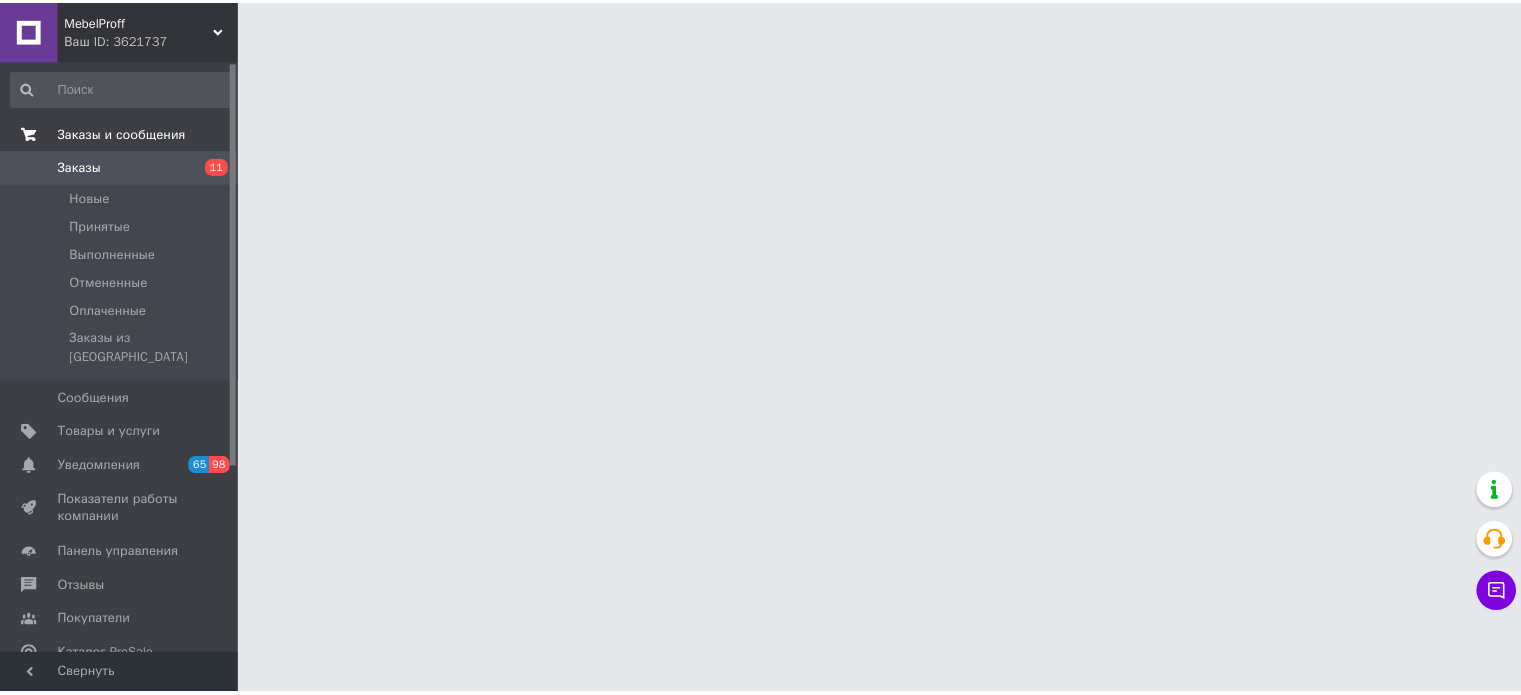 scroll, scrollTop: 0, scrollLeft: 0, axis: both 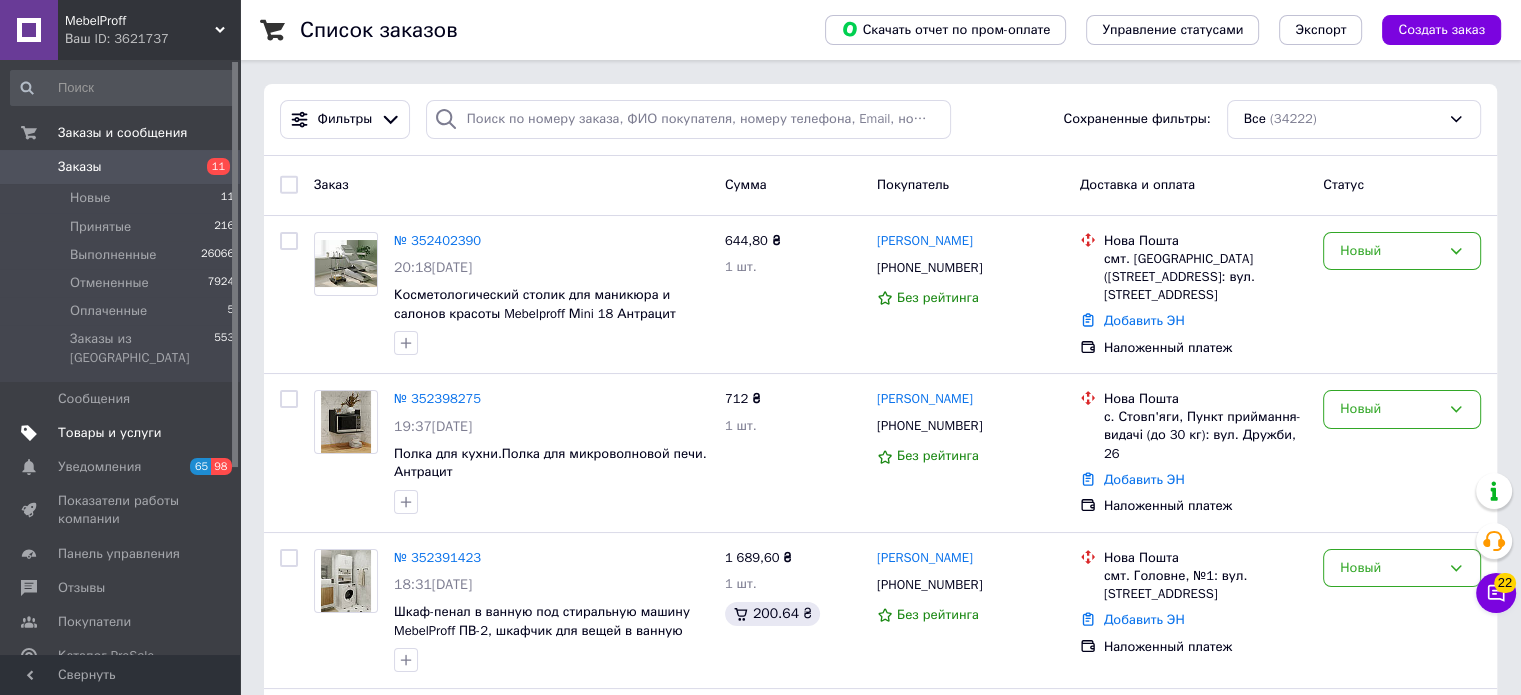 click on "Товары и услуги" at bounding box center (110, 433) 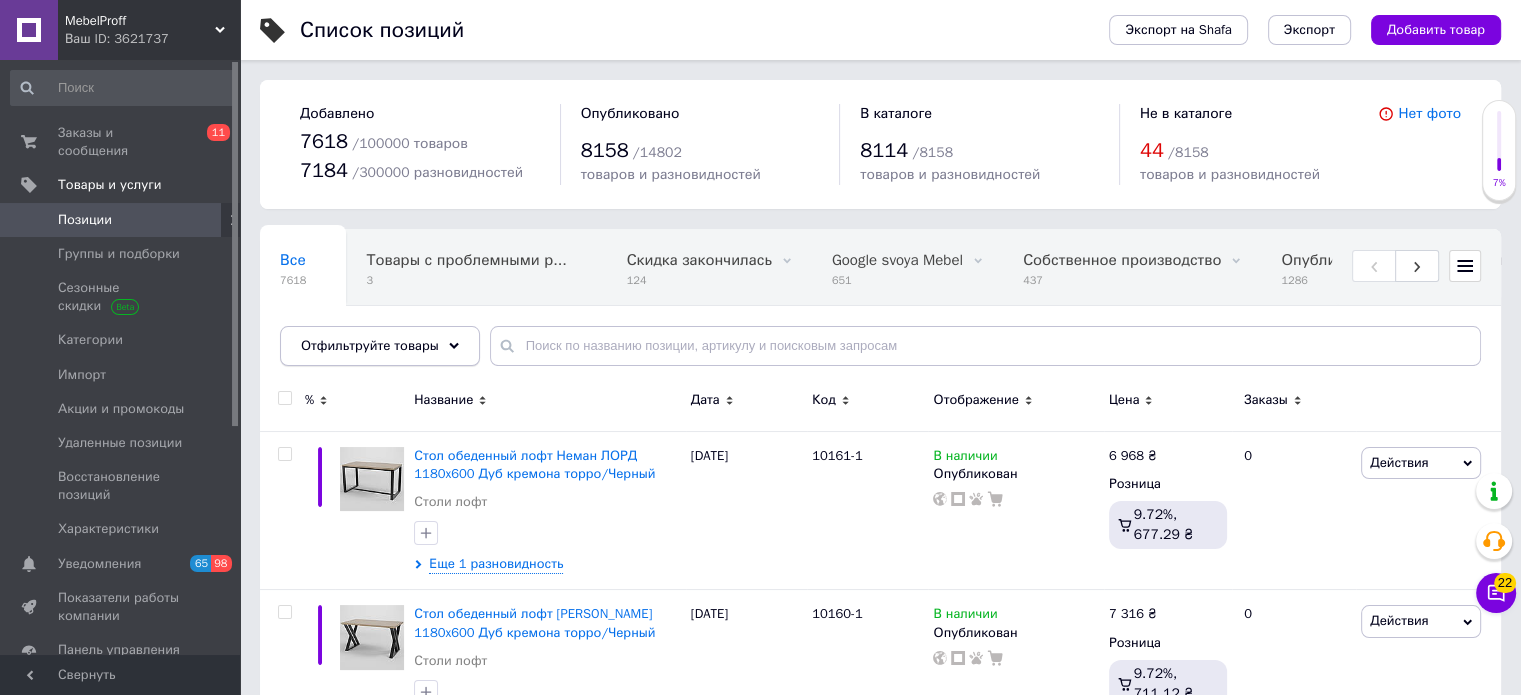 click on "Отфильтруйте товары" at bounding box center (370, 345) 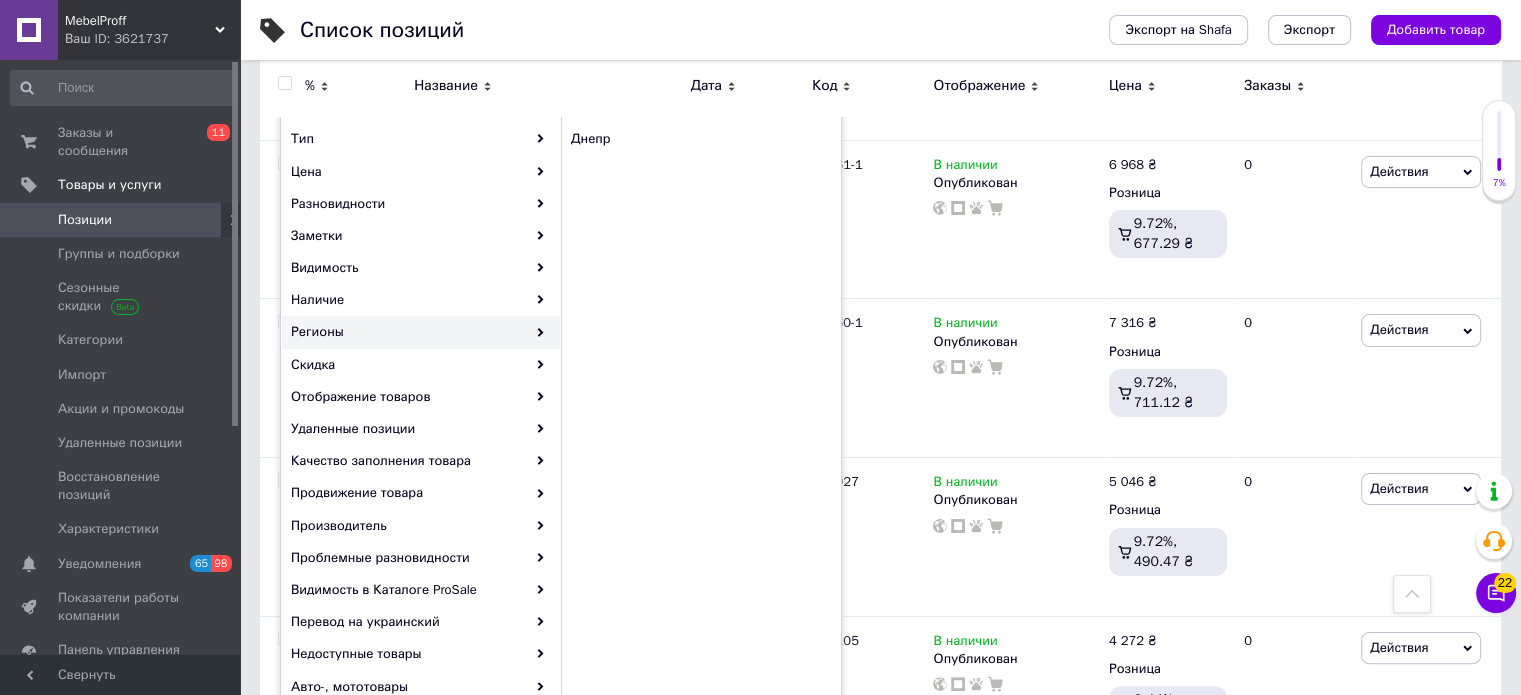 scroll, scrollTop: 400, scrollLeft: 0, axis: vertical 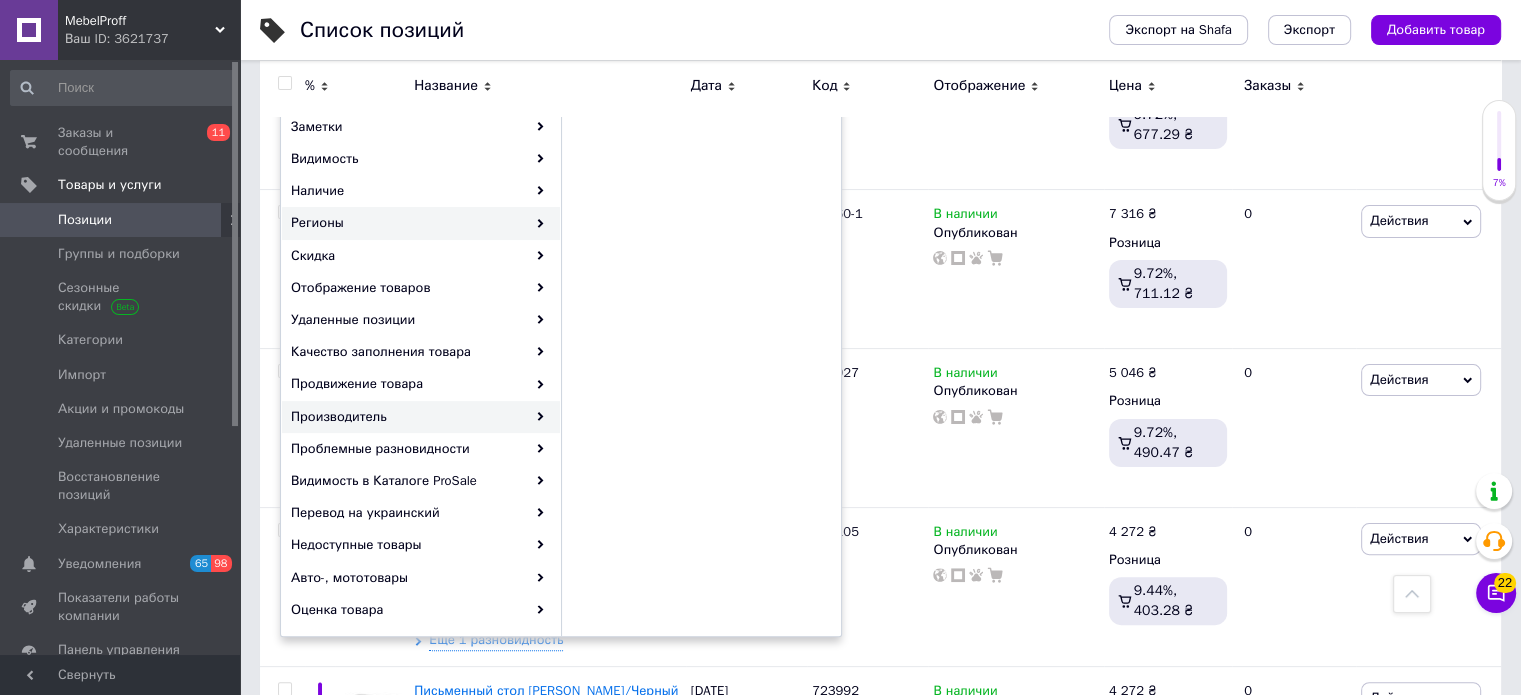 click on "Производитель" at bounding box center (421, 417) 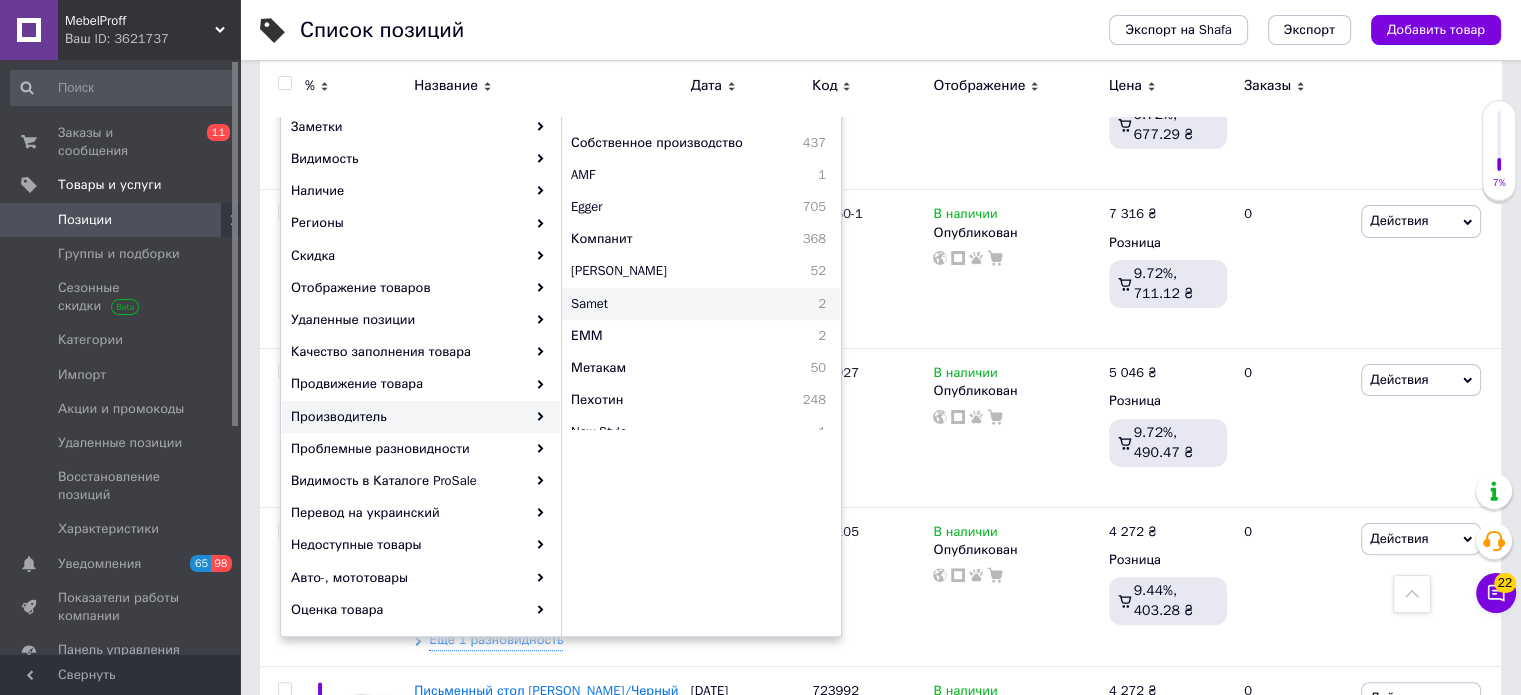 drag, startPoint x: 713, startPoint y: 297, endPoint x: 716, endPoint y: 287, distance: 10.440307 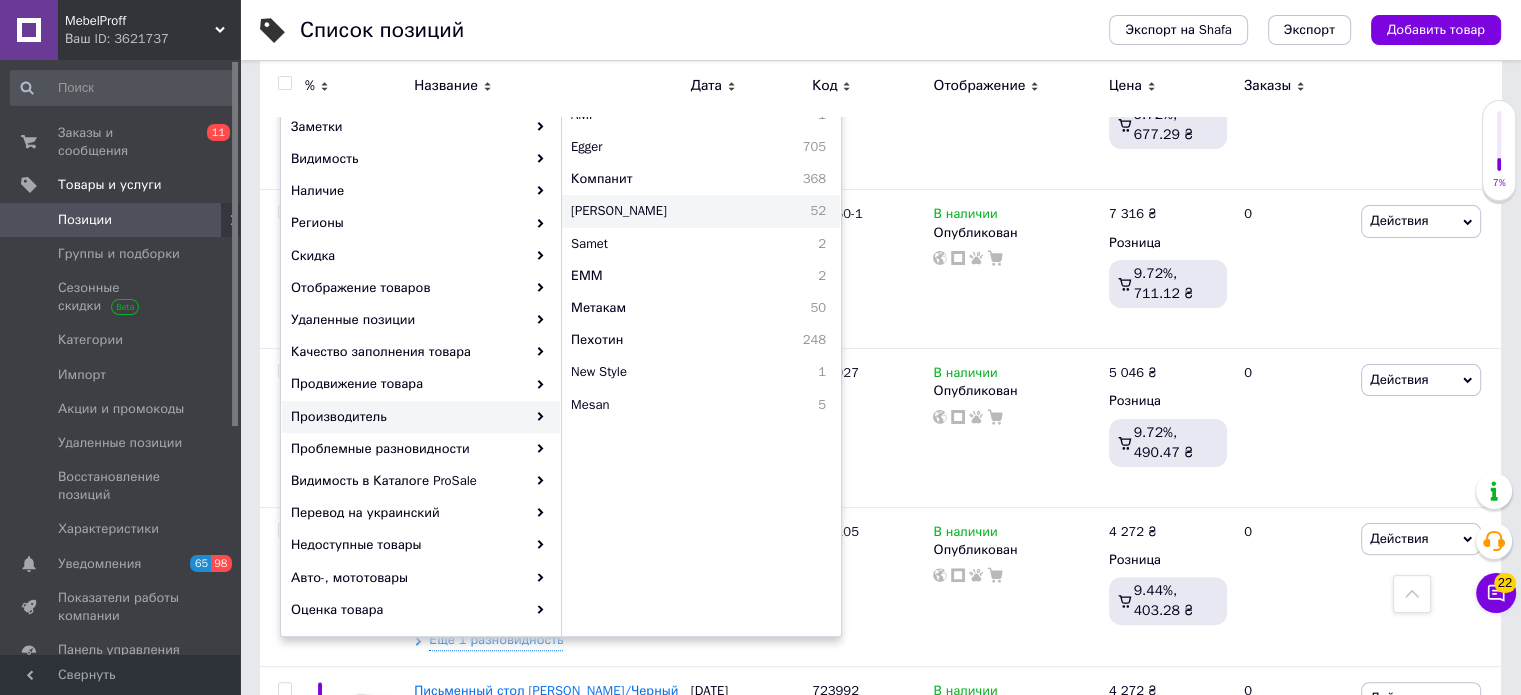 scroll, scrollTop: 83, scrollLeft: 0, axis: vertical 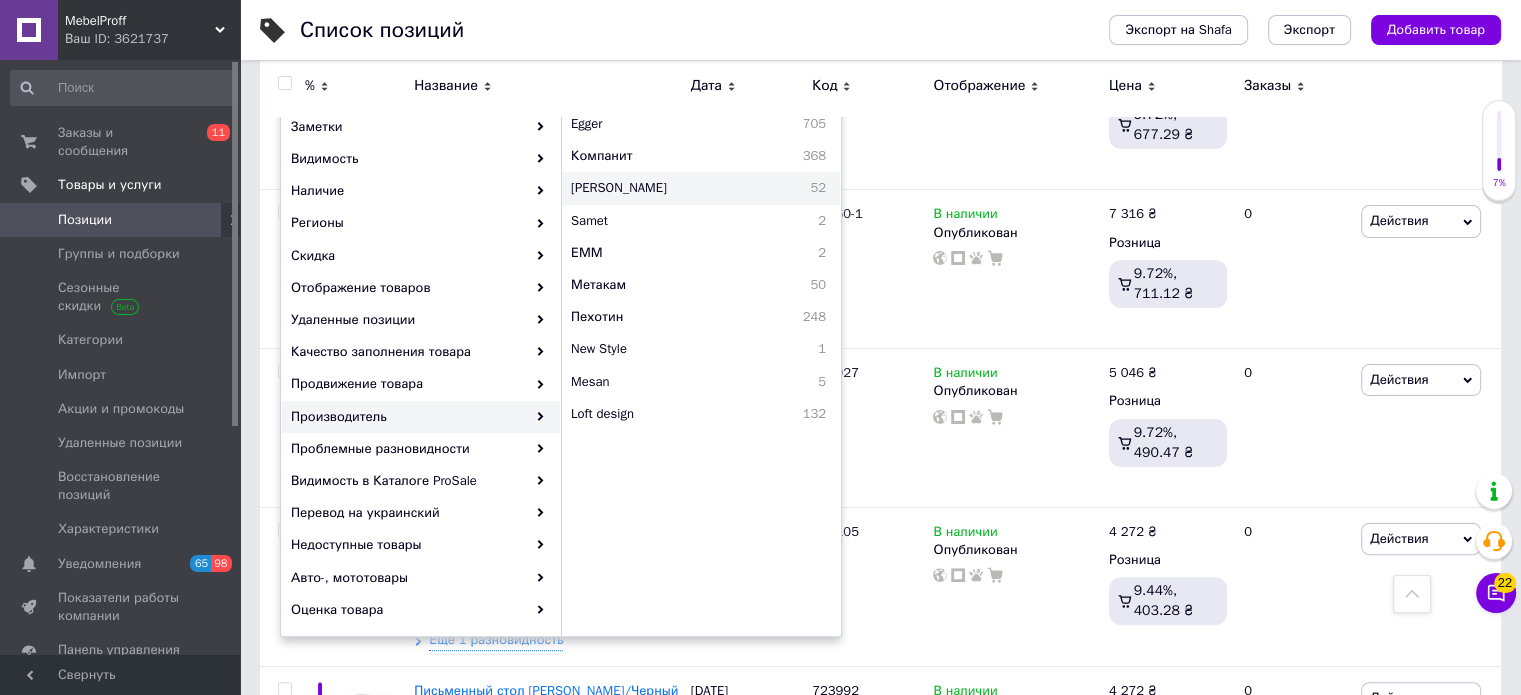 click on "[PERSON_NAME]" at bounding box center [671, 188] 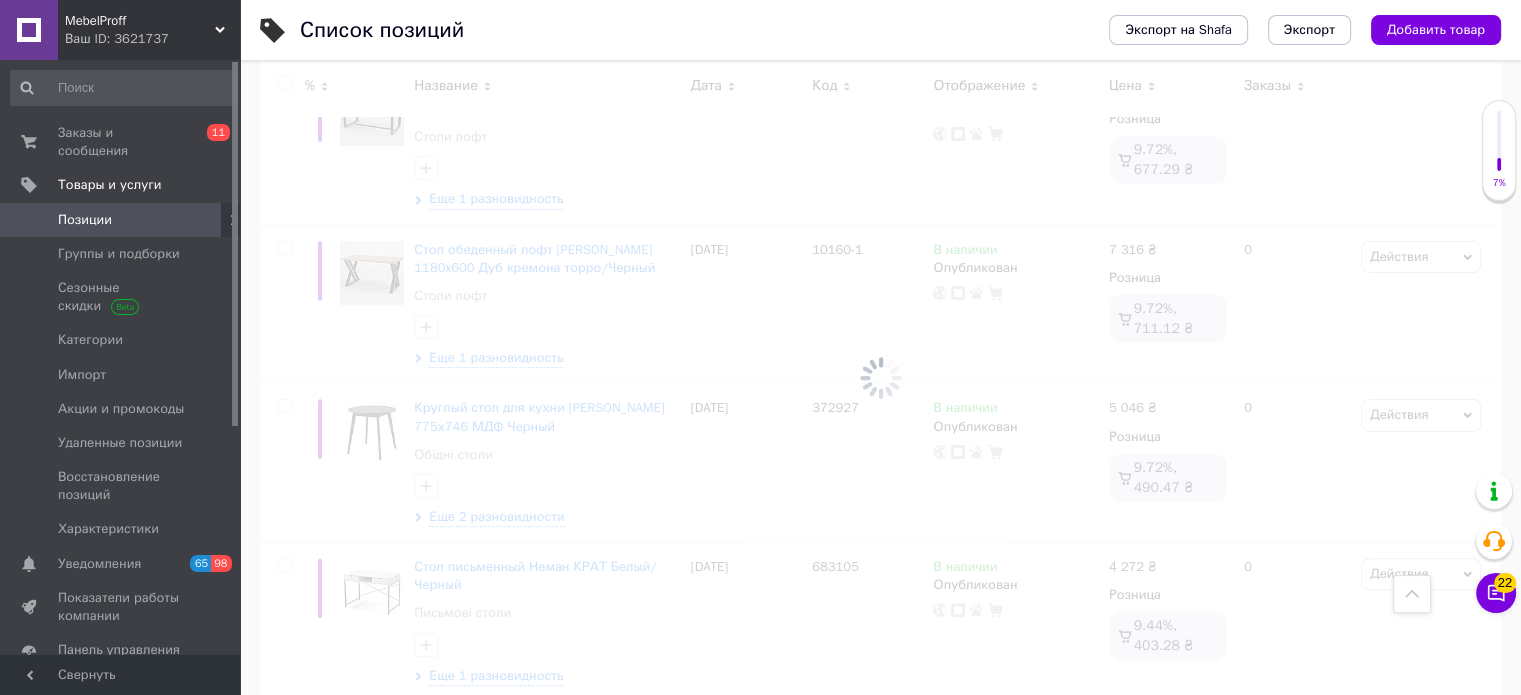 scroll, scrollTop: 435, scrollLeft: 0, axis: vertical 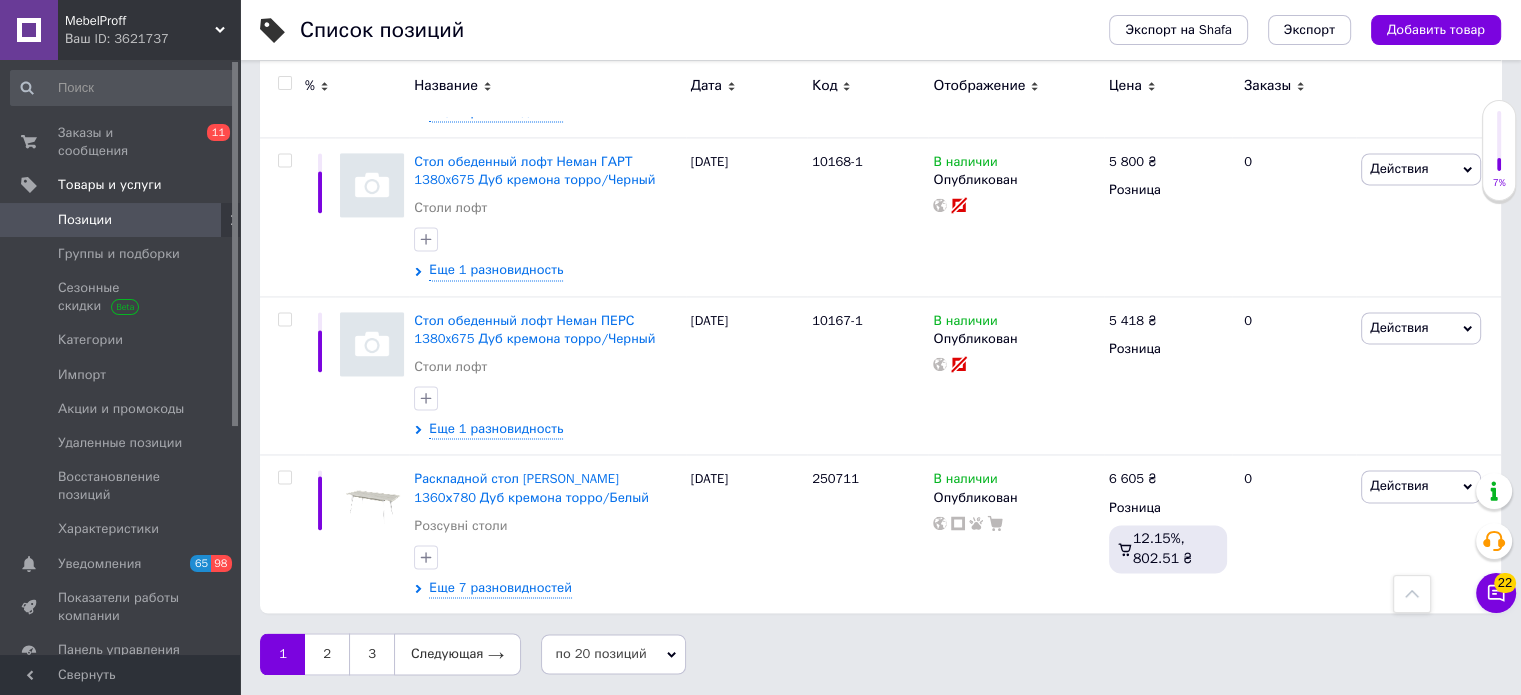 click on "по 20 позиций" at bounding box center [613, 654] 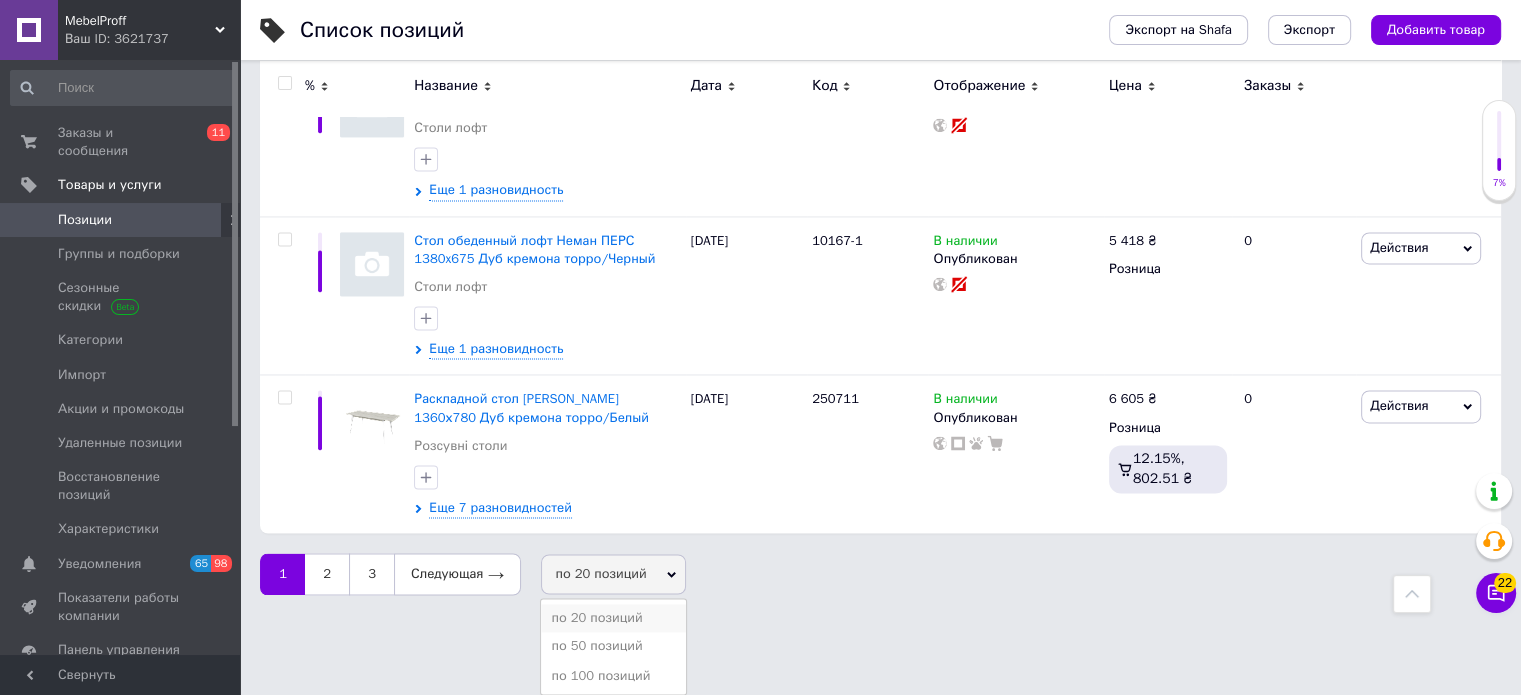 scroll, scrollTop: 3132, scrollLeft: 0, axis: vertical 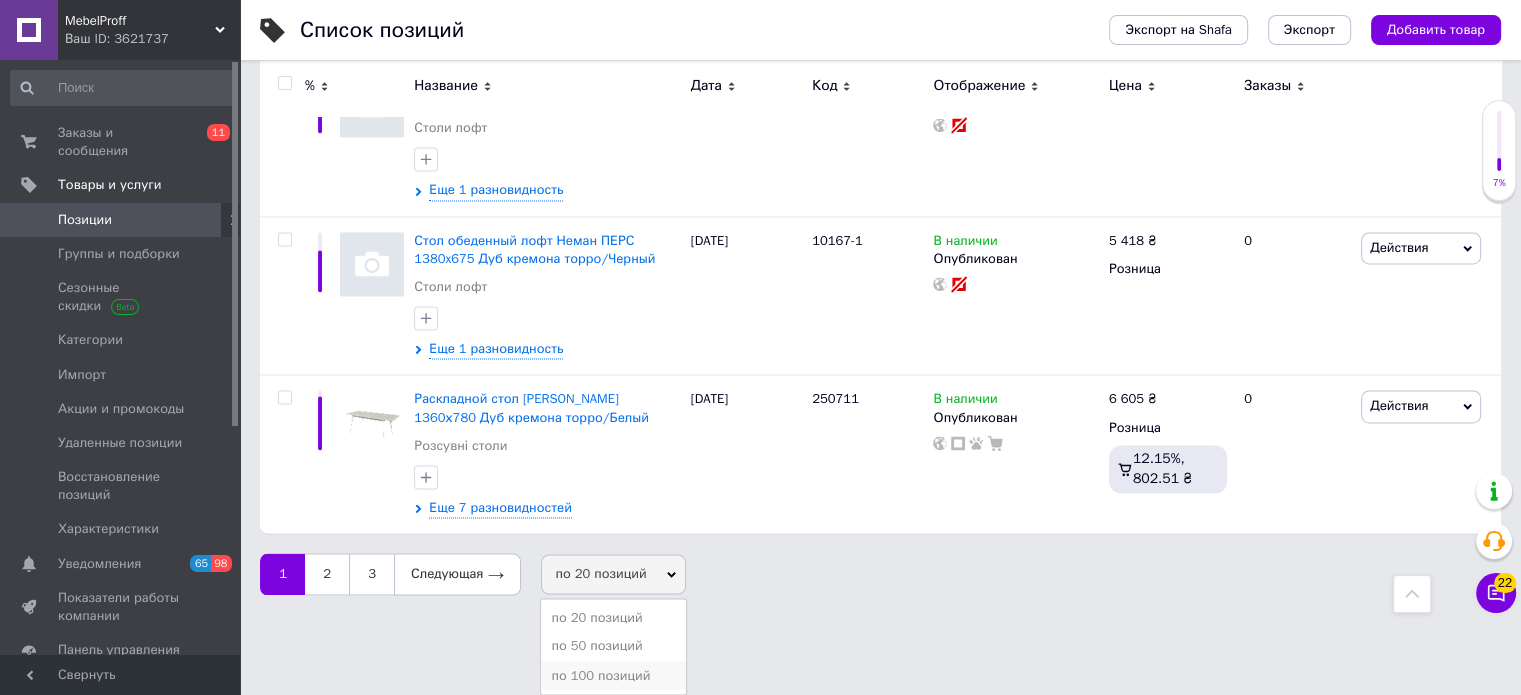 click on "по 100 позиций" at bounding box center (613, 675) 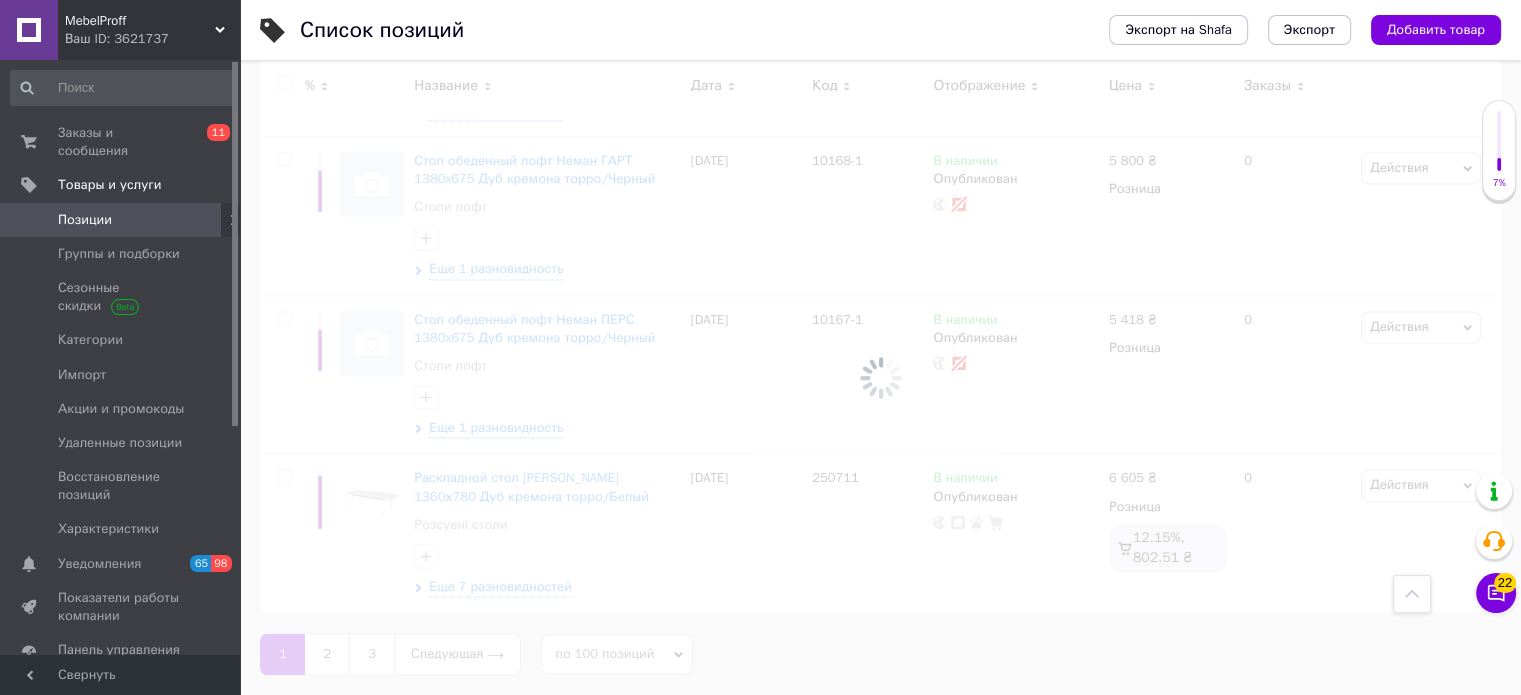 scroll, scrollTop: 3053, scrollLeft: 0, axis: vertical 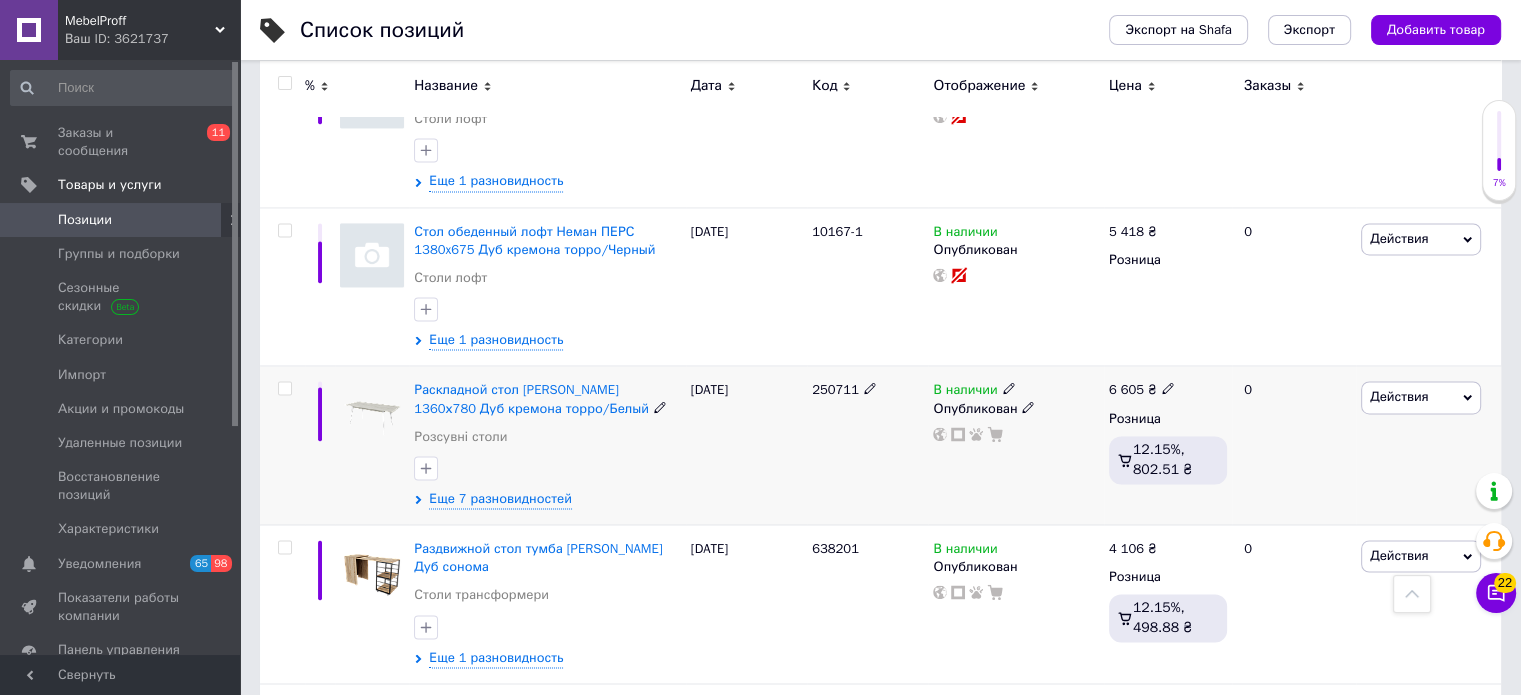 click on "Раскладной стол [PERSON_NAME] 1360х780 Дуб кремона торро/Белый Розсувні столи Еще 7 разновидностей" at bounding box center (547, 445) 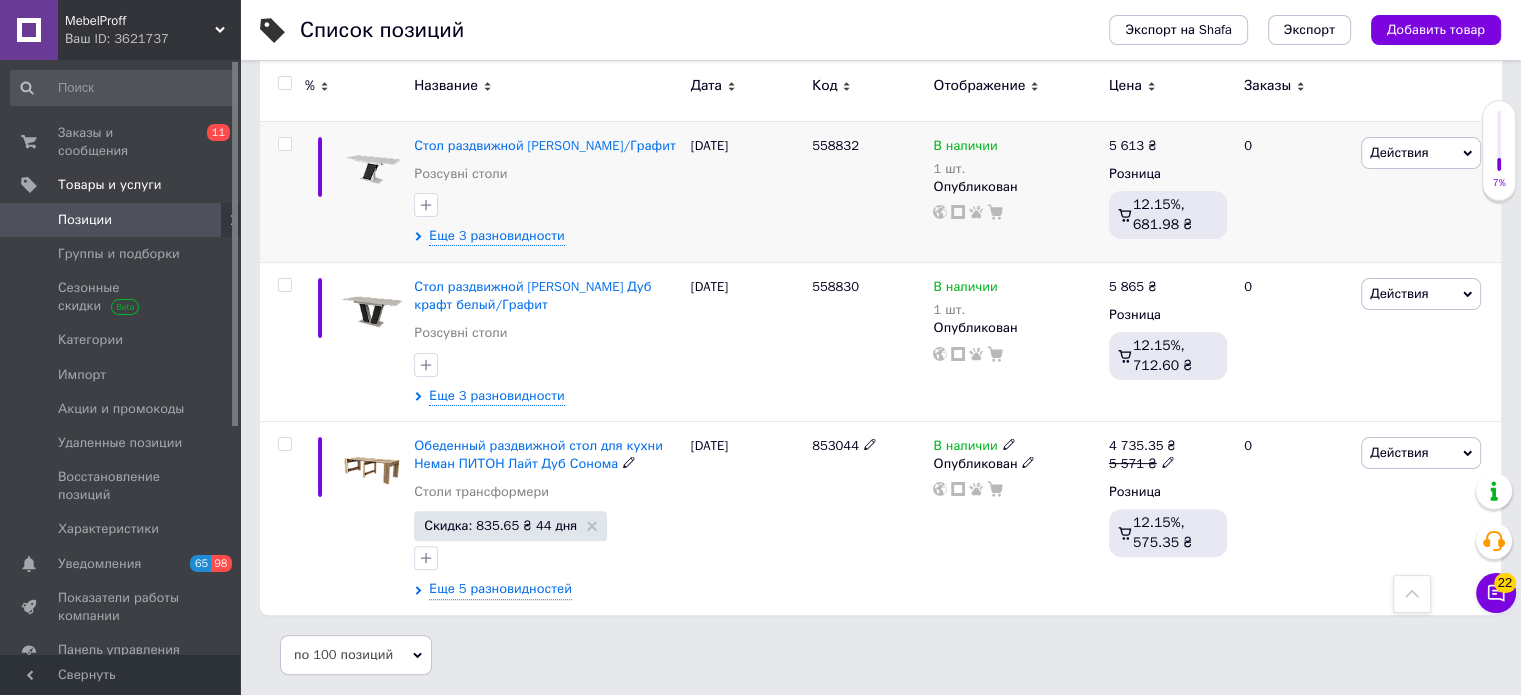 scroll, scrollTop: 8070, scrollLeft: 0, axis: vertical 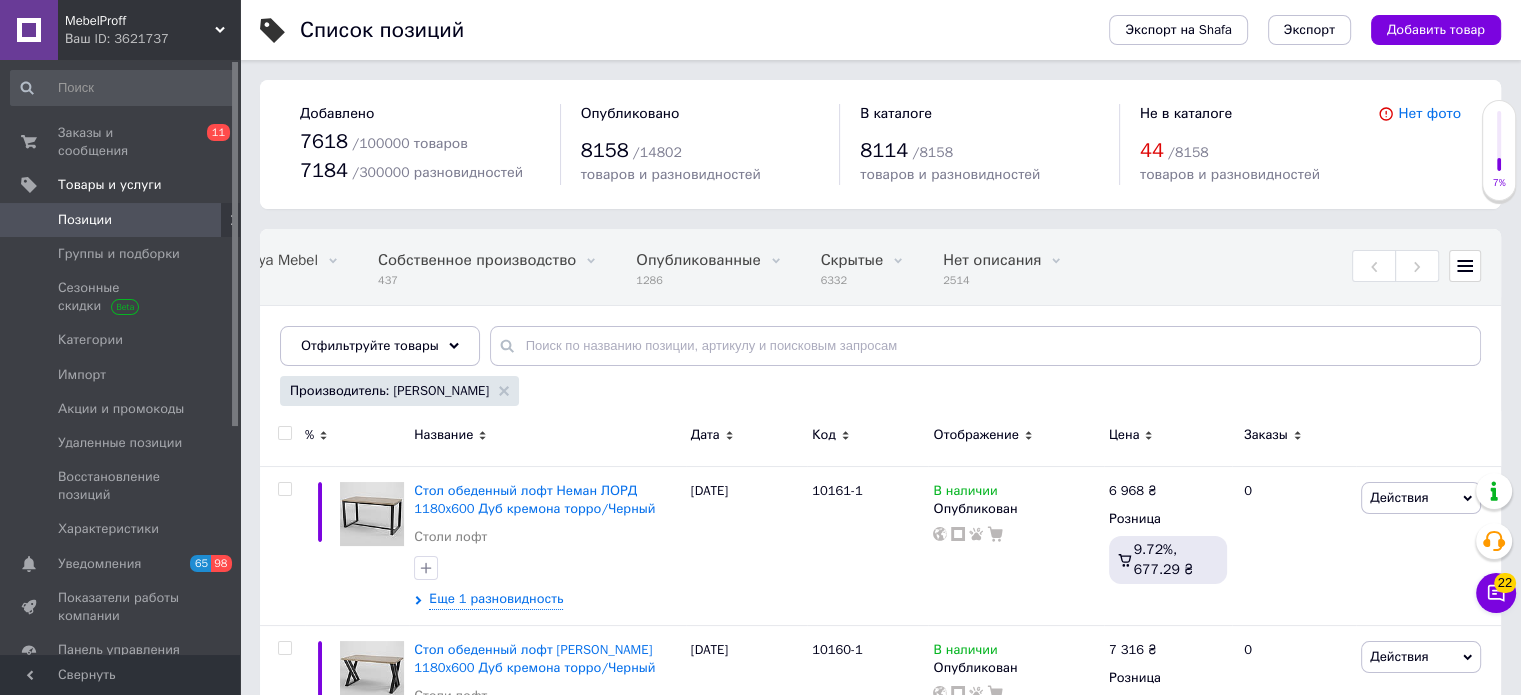 click at bounding box center [284, 433] 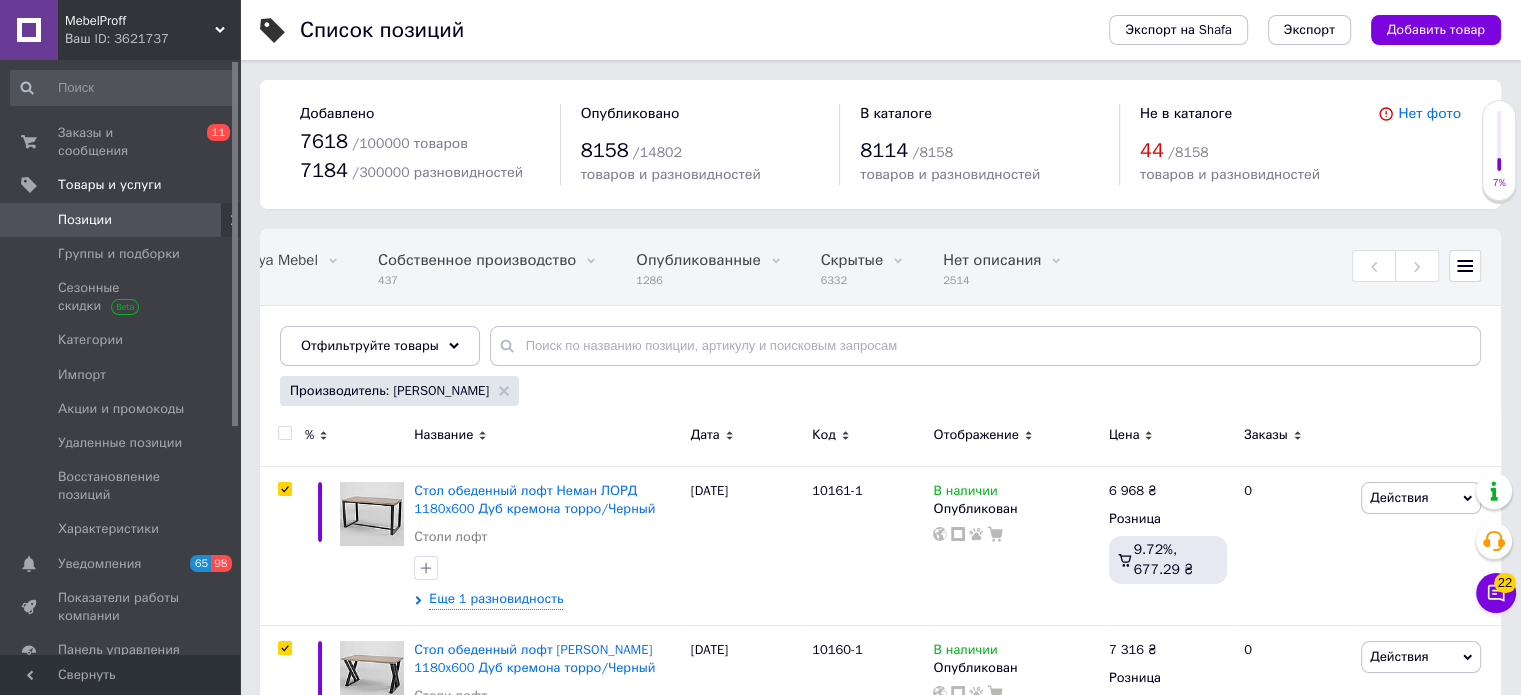 checkbox on "true" 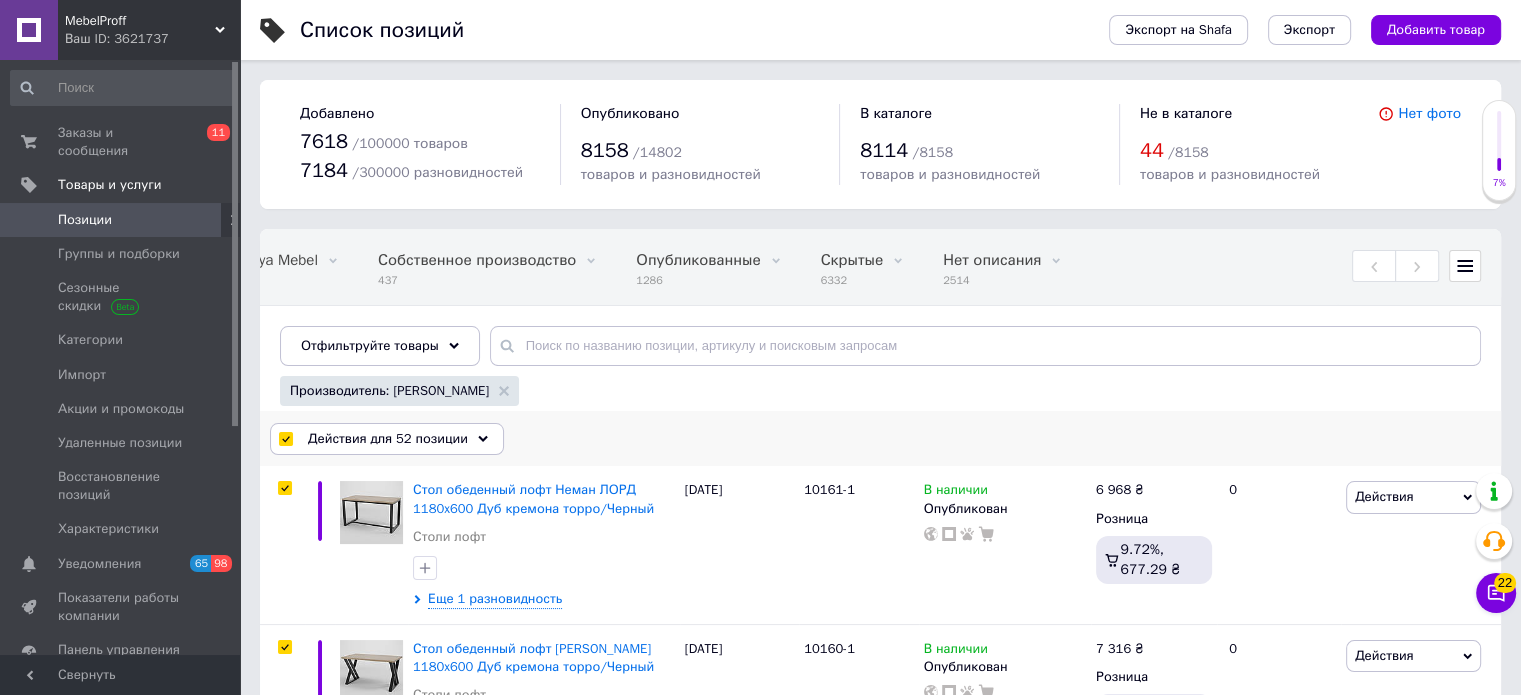 click on "Действия для 52 позиции" at bounding box center (388, 439) 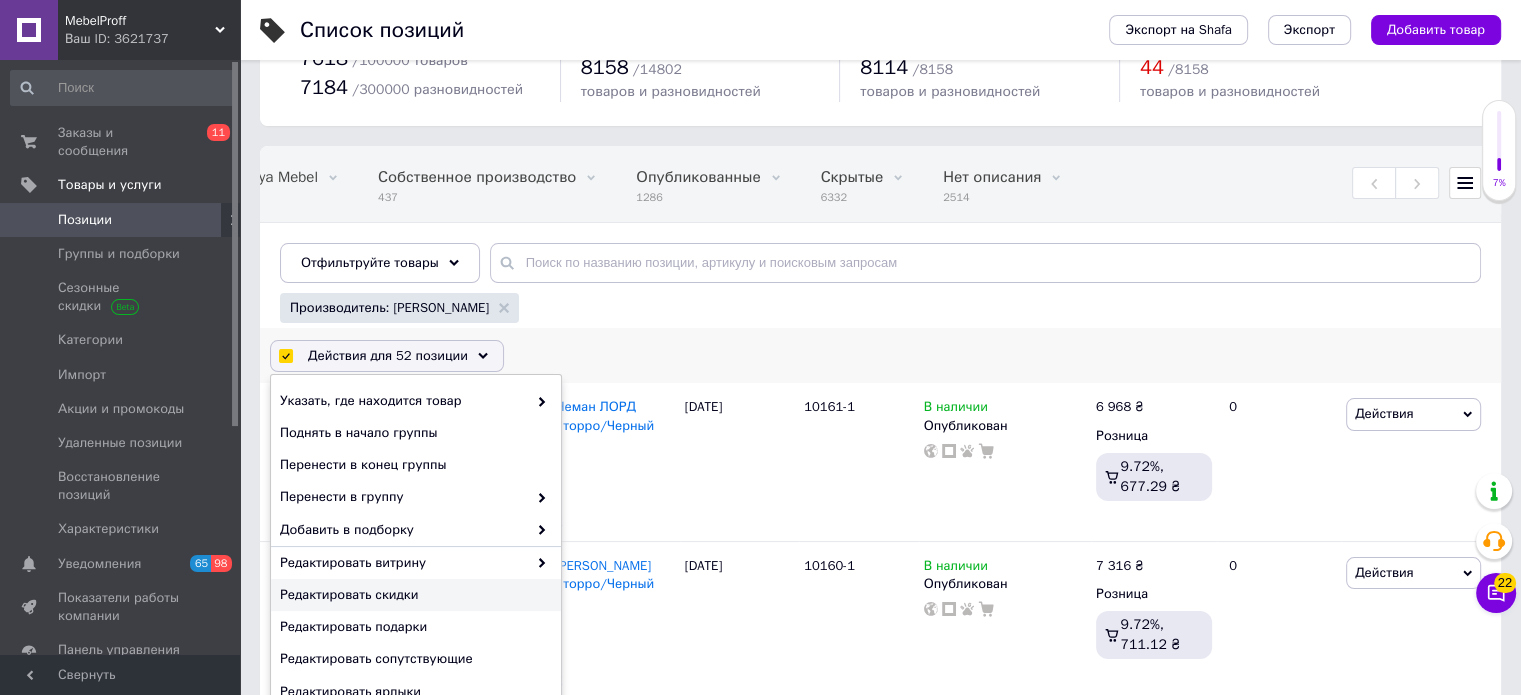scroll, scrollTop: 200, scrollLeft: 0, axis: vertical 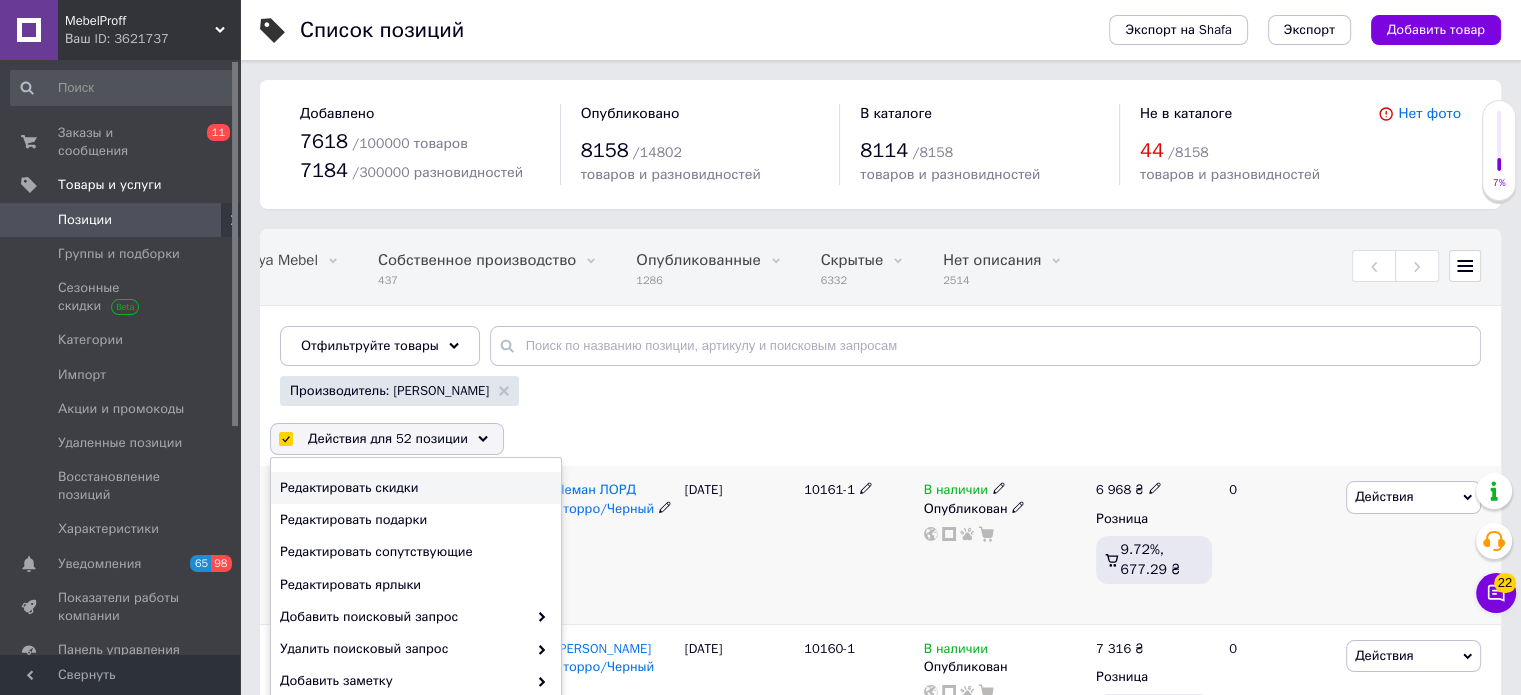 click on "Действия" at bounding box center (1413, 497) 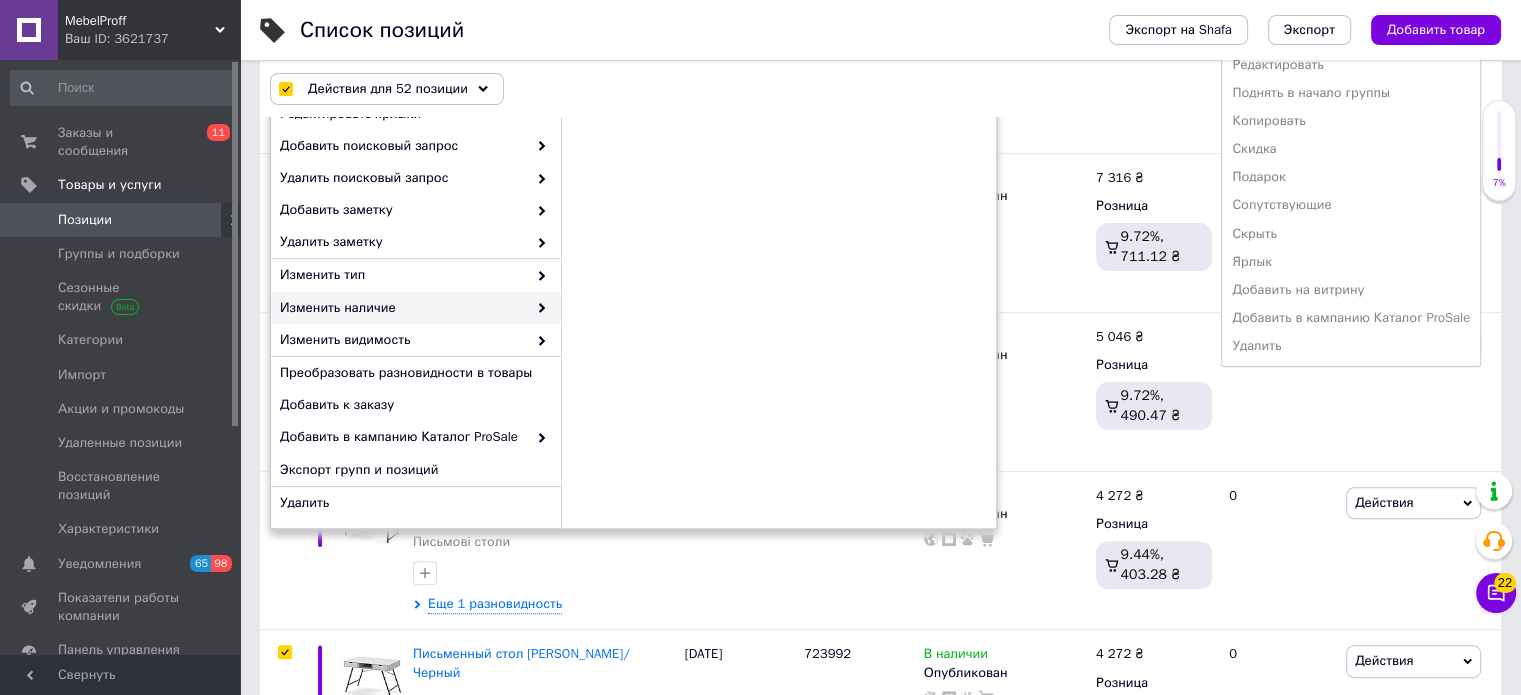 scroll, scrollTop: 500, scrollLeft: 0, axis: vertical 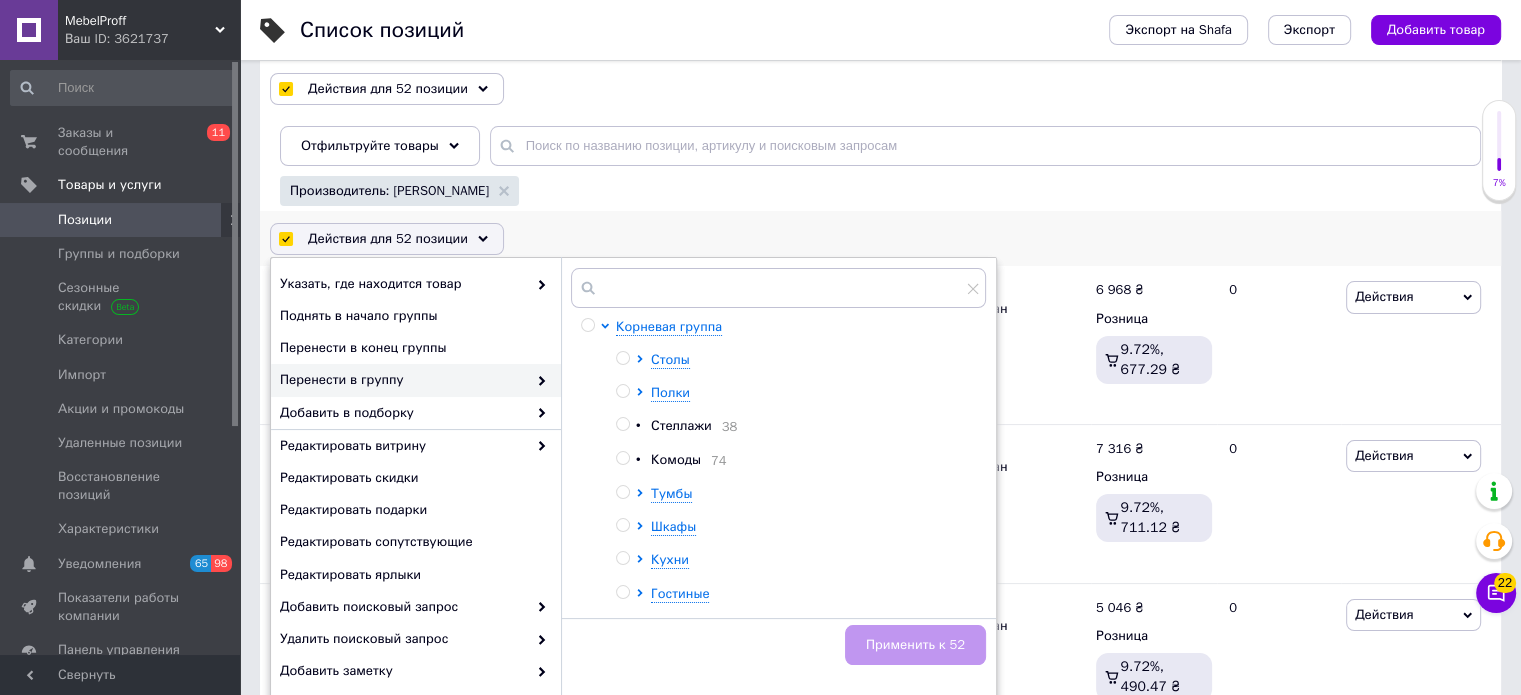 click on "Действия для 52 позиции Выбрать все 52 позиции Выбраны все 52 позиции Отменить выбранных Указать, где находится товар Поднять в начало группы Перенести в конец группы Перенести в группу Корневая группа Столы Полки • Стеллажи 38 • Комоды 74 Тумбы Шкафы Кухни Гостиные Прихожие 39 • Мебель для ванных комнат 20 • Мебель для прачечных комнат 6 Кровати 40 • Матрасы 2 • Офисная мебель 22 [PERSON_NAME] и стулья 2 • Мебель для салонов красоты 31 • Фурнитура 6 Мебель для торговли 21 • Мебель Применить к 52 Добавить в подборку Редактировать витрину Редактировать скидки" at bounding box center [880, 239] 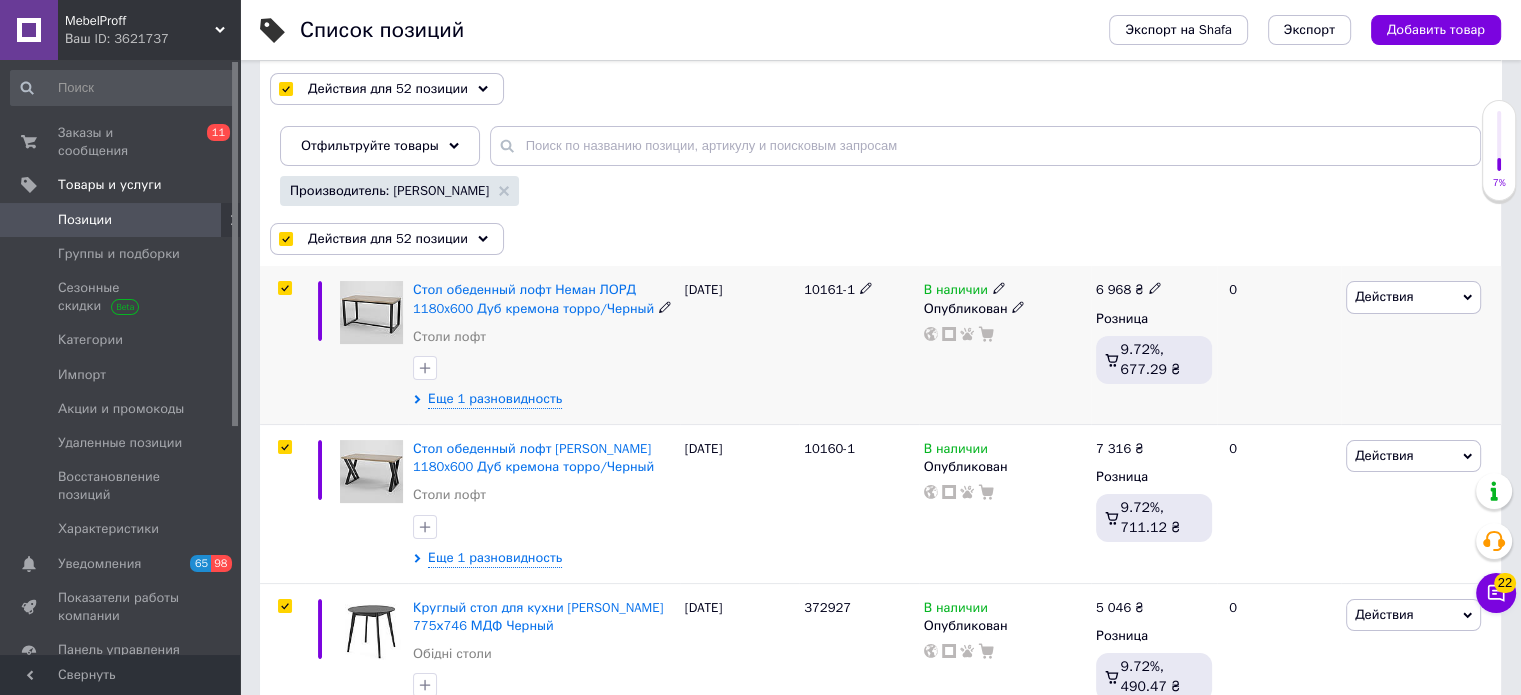 click on "Действия" at bounding box center (1413, 297) 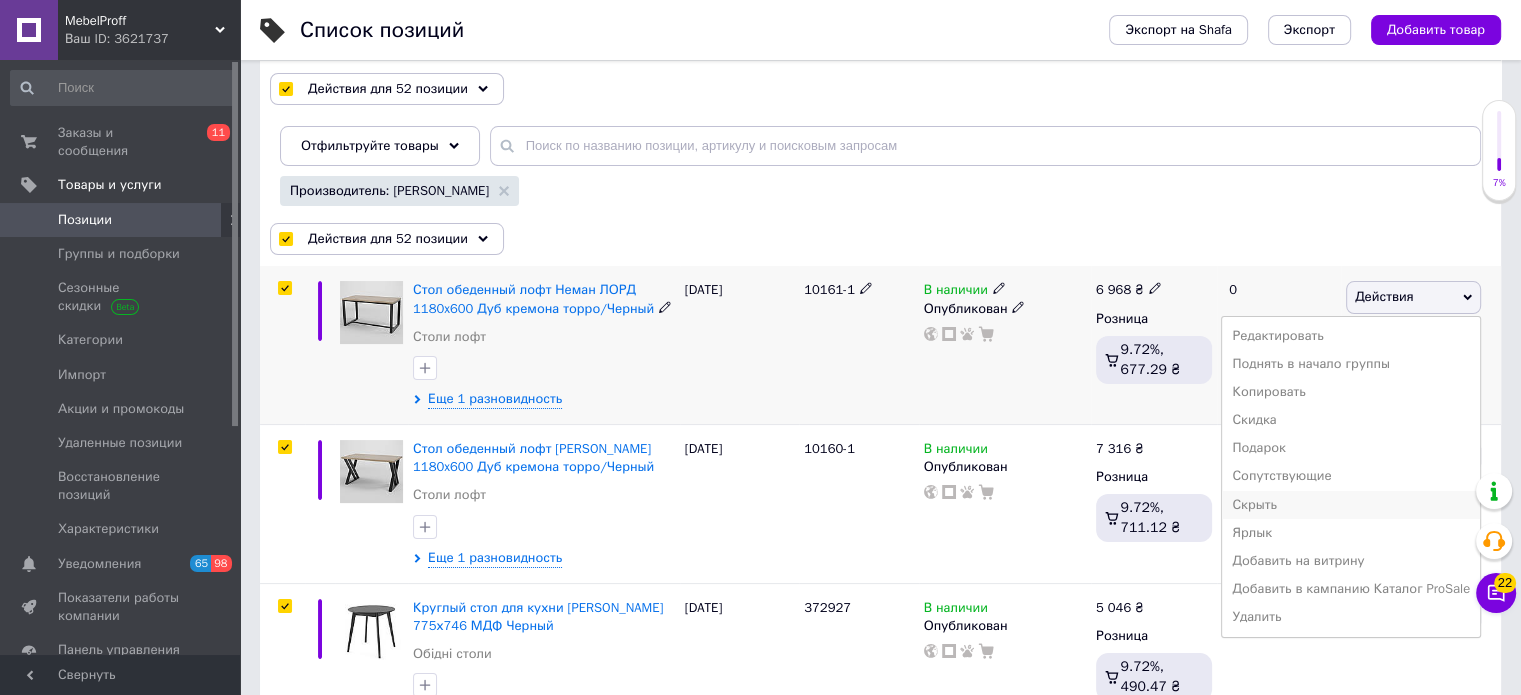 click on "Скрыть" at bounding box center [1351, 505] 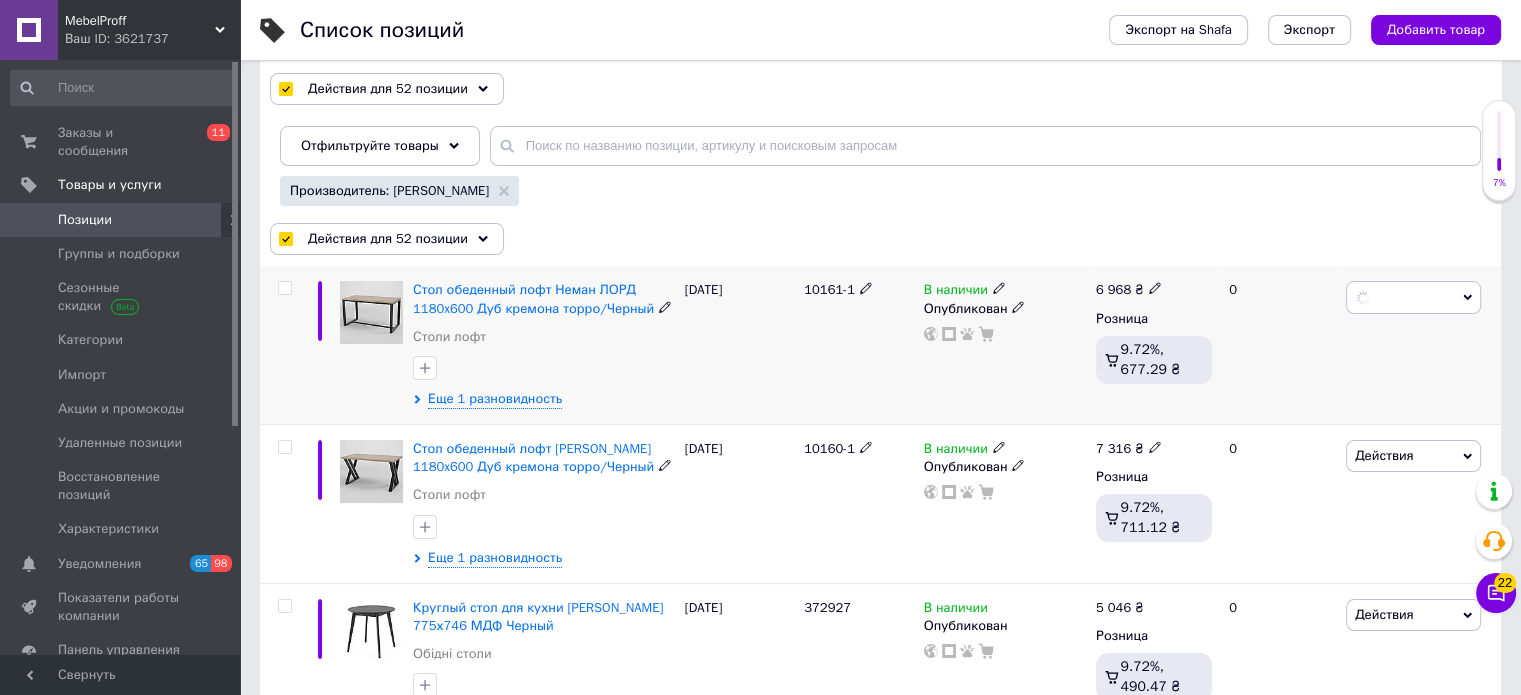 checkbox on "false" 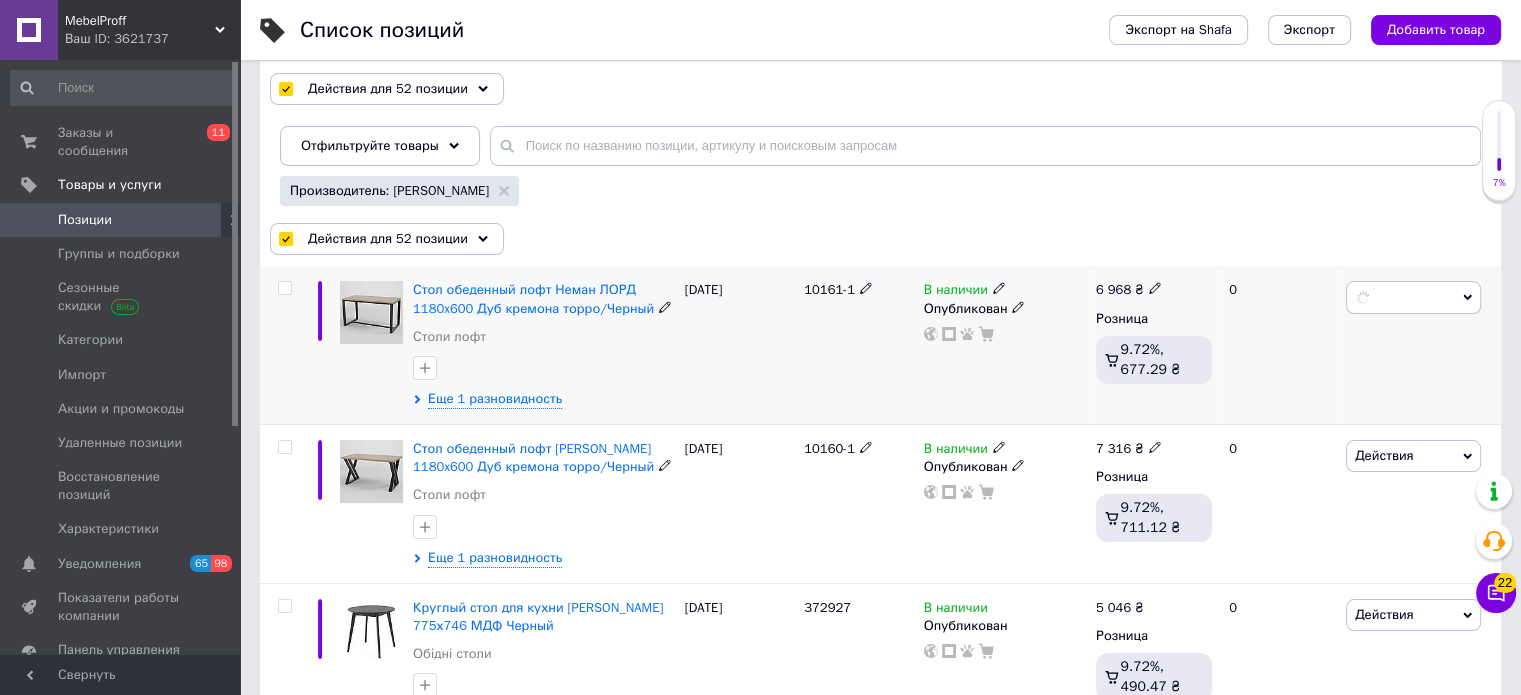 checkbox on "false" 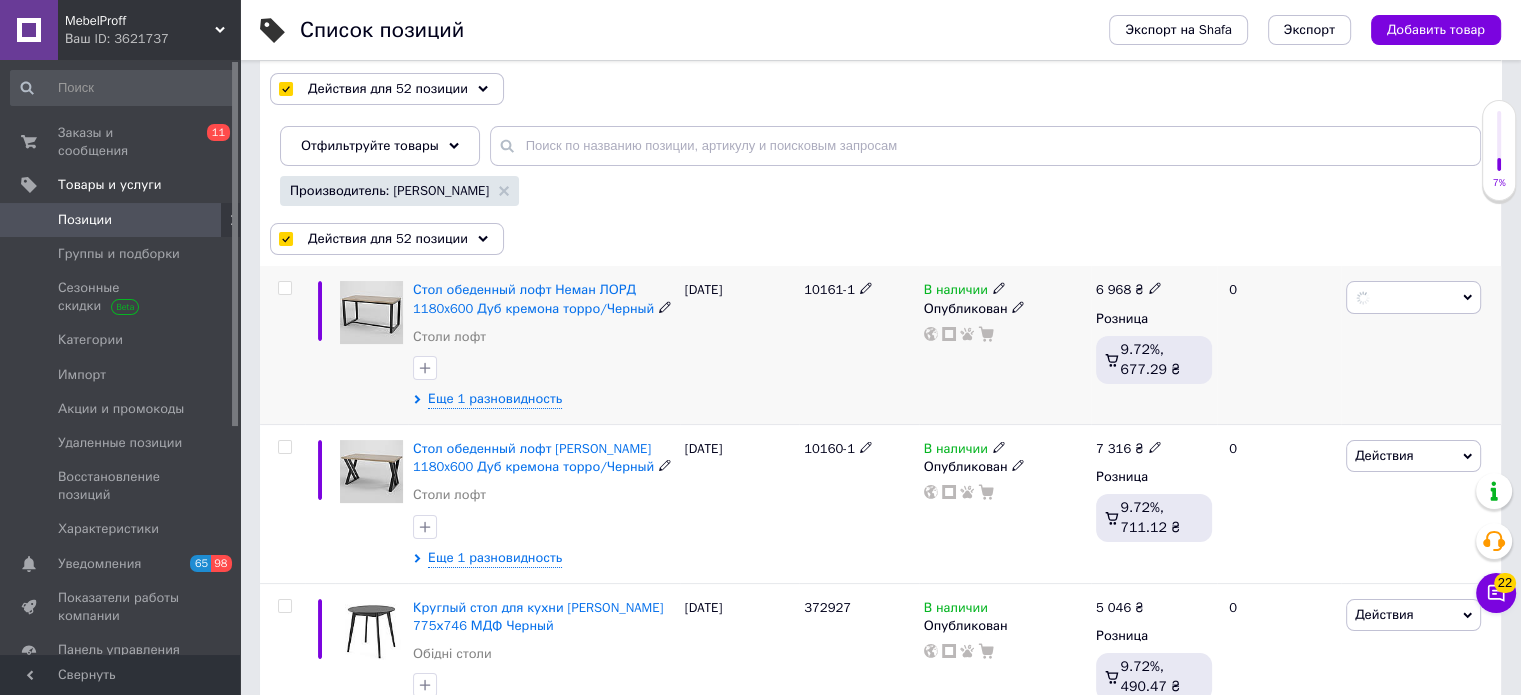 checkbox on "false" 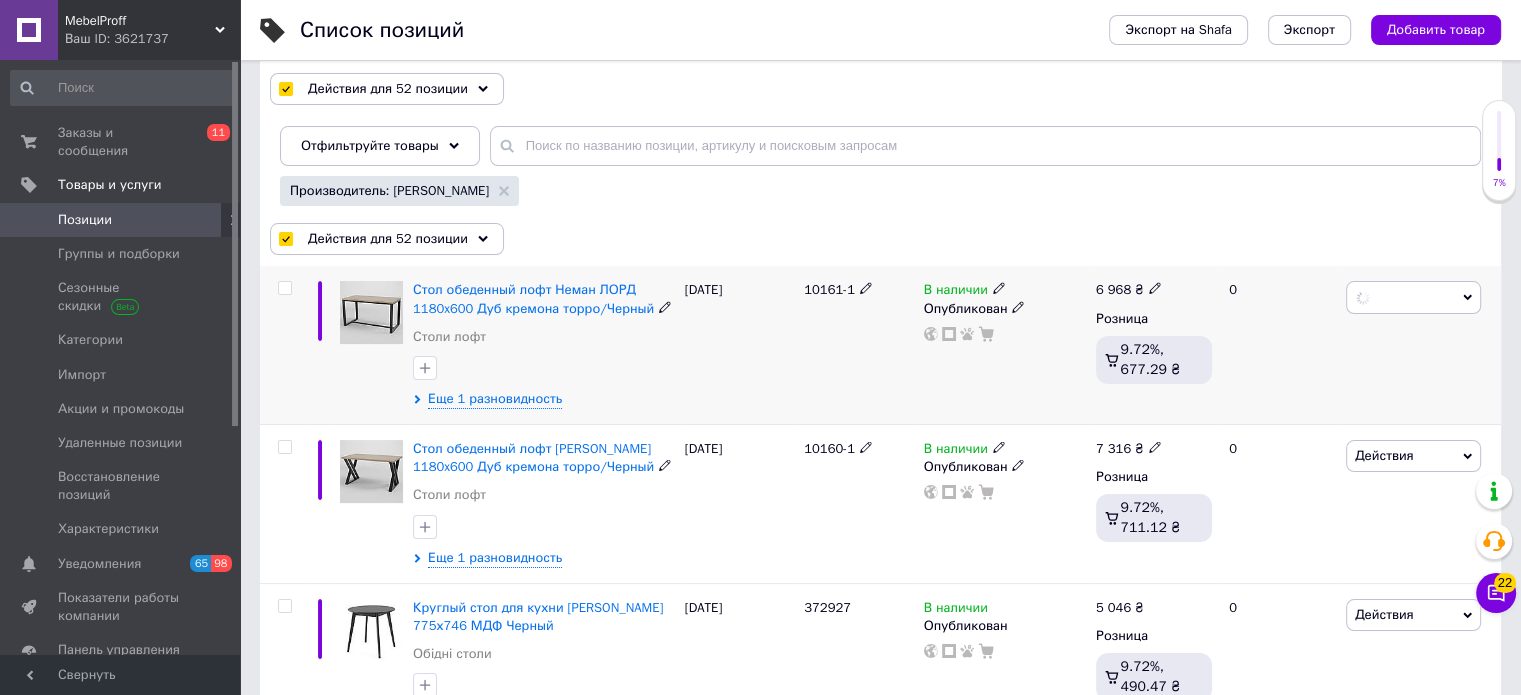 checkbox on "false" 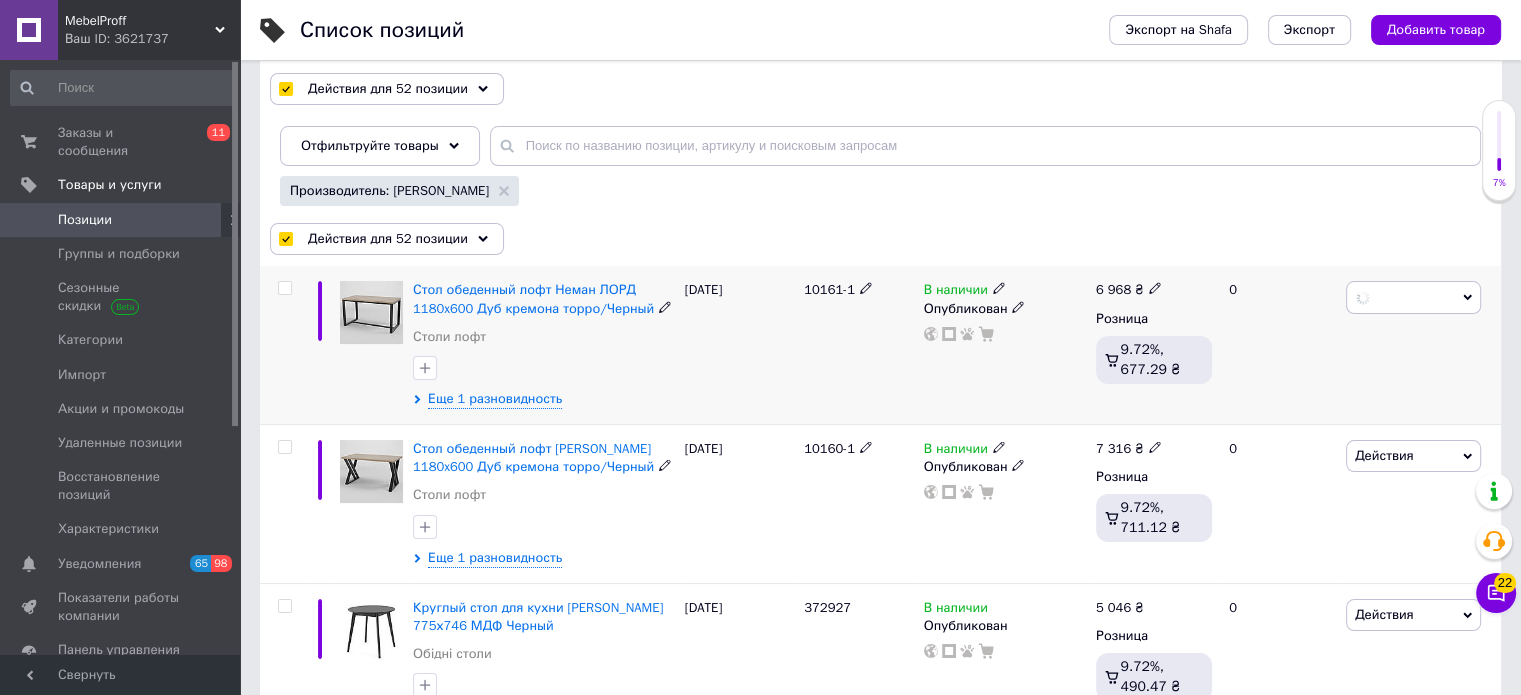checkbox on "false" 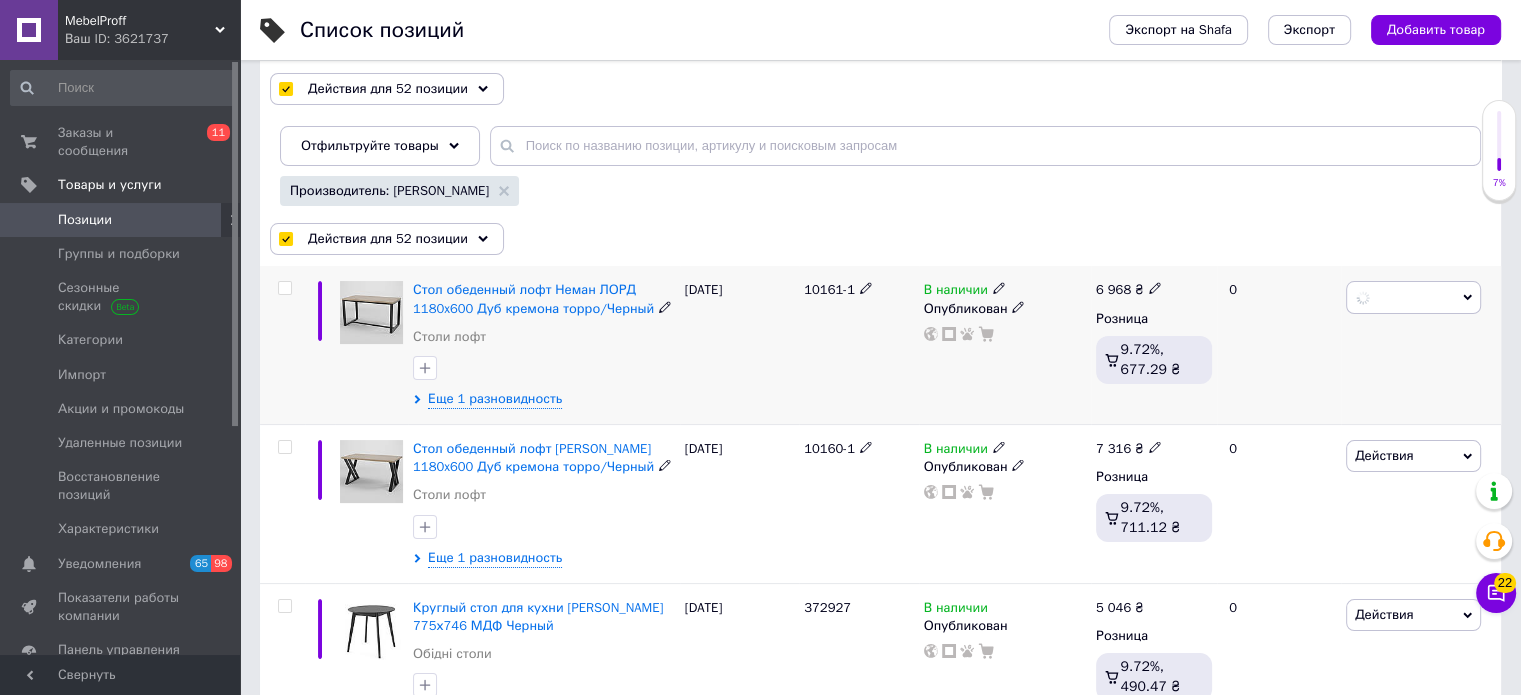 checkbox on "false" 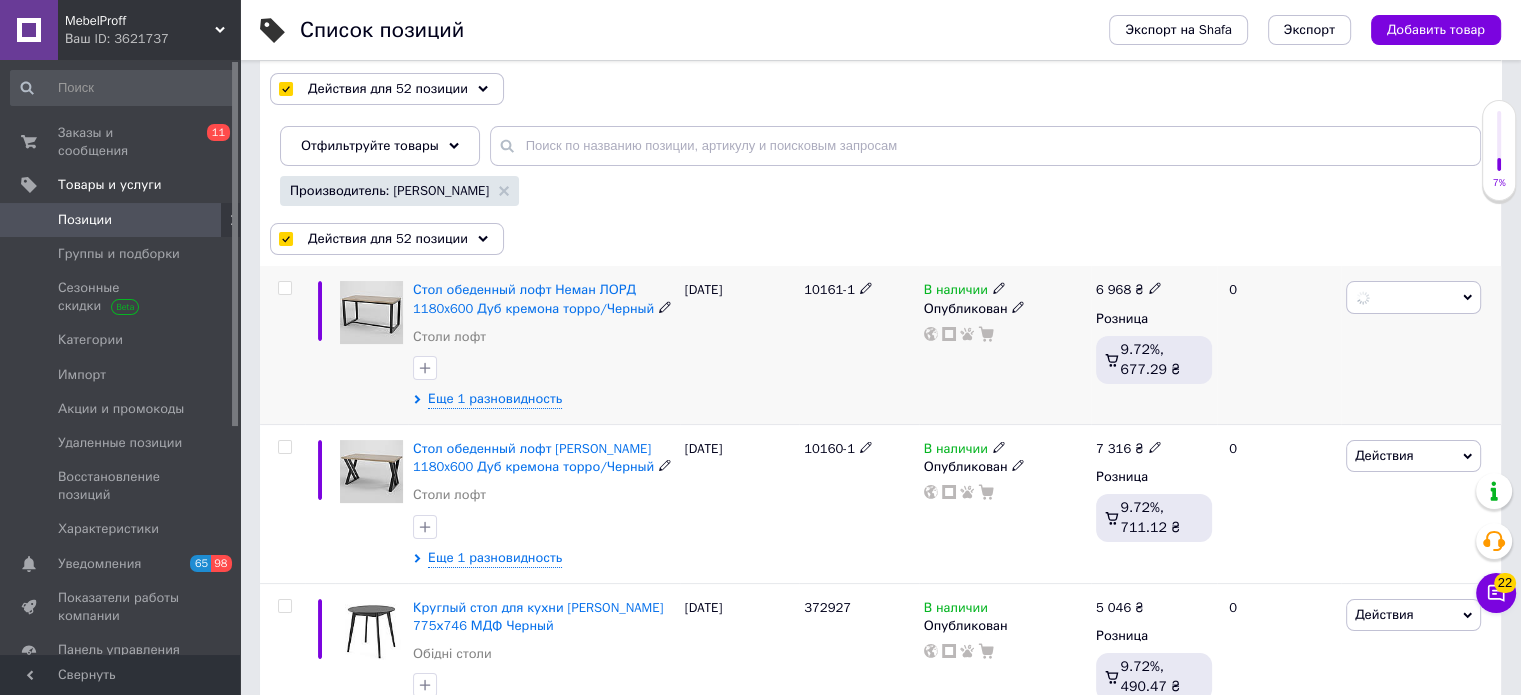 checkbox on "false" 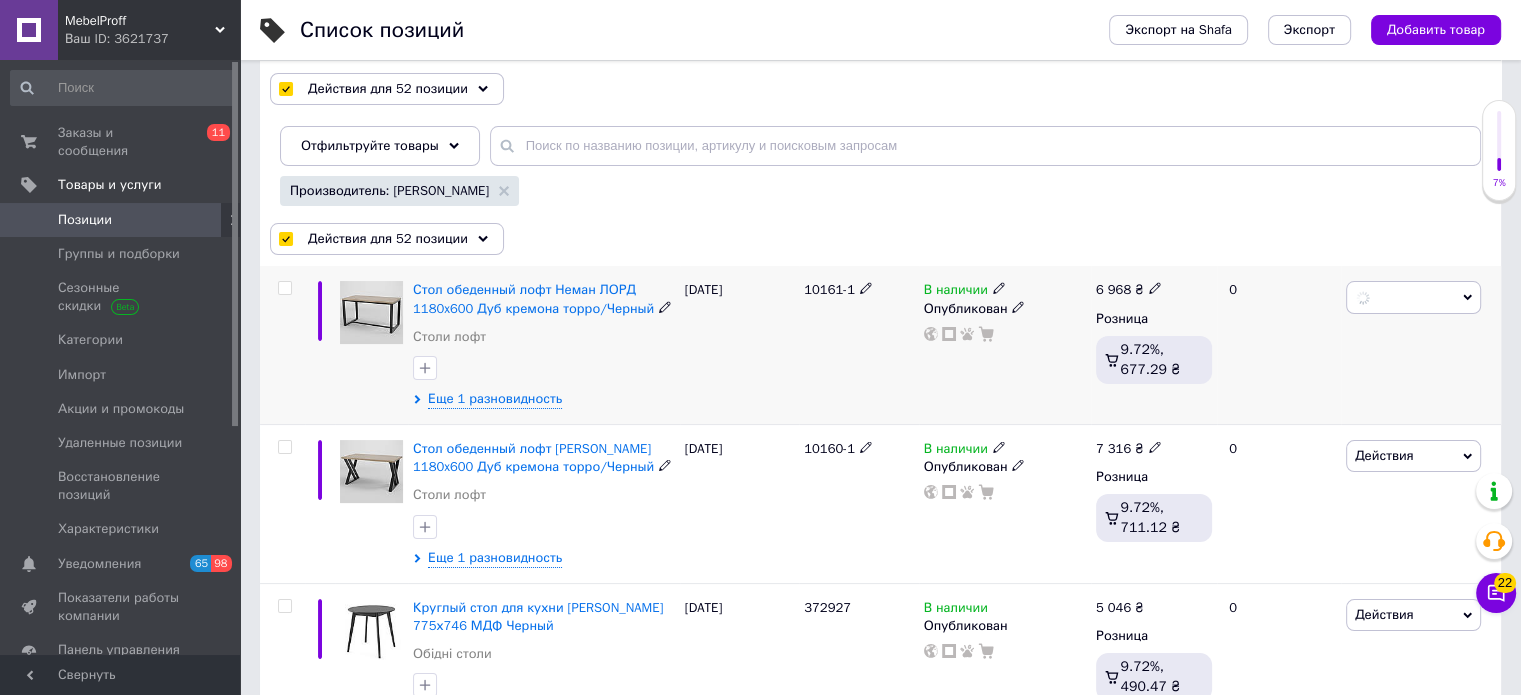 checkbox on "false" 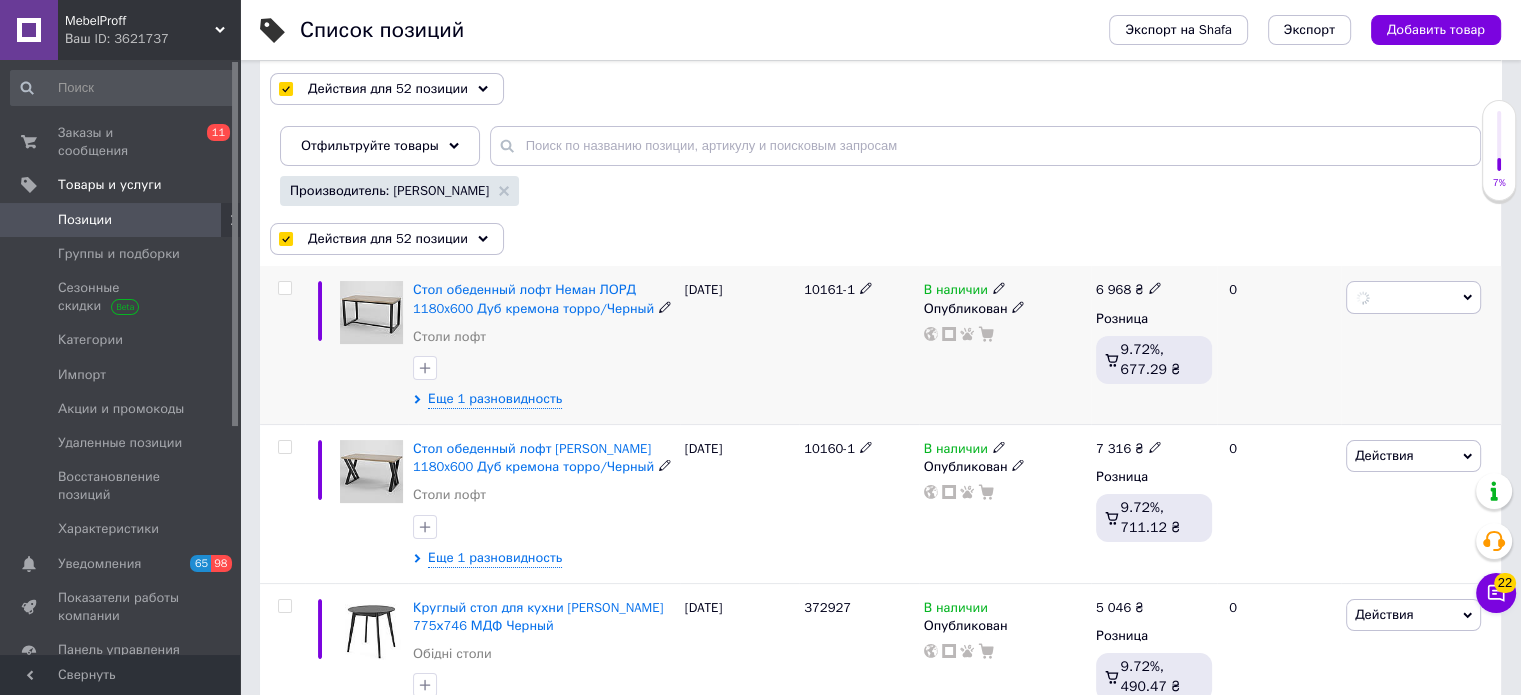 checkbox on "false" 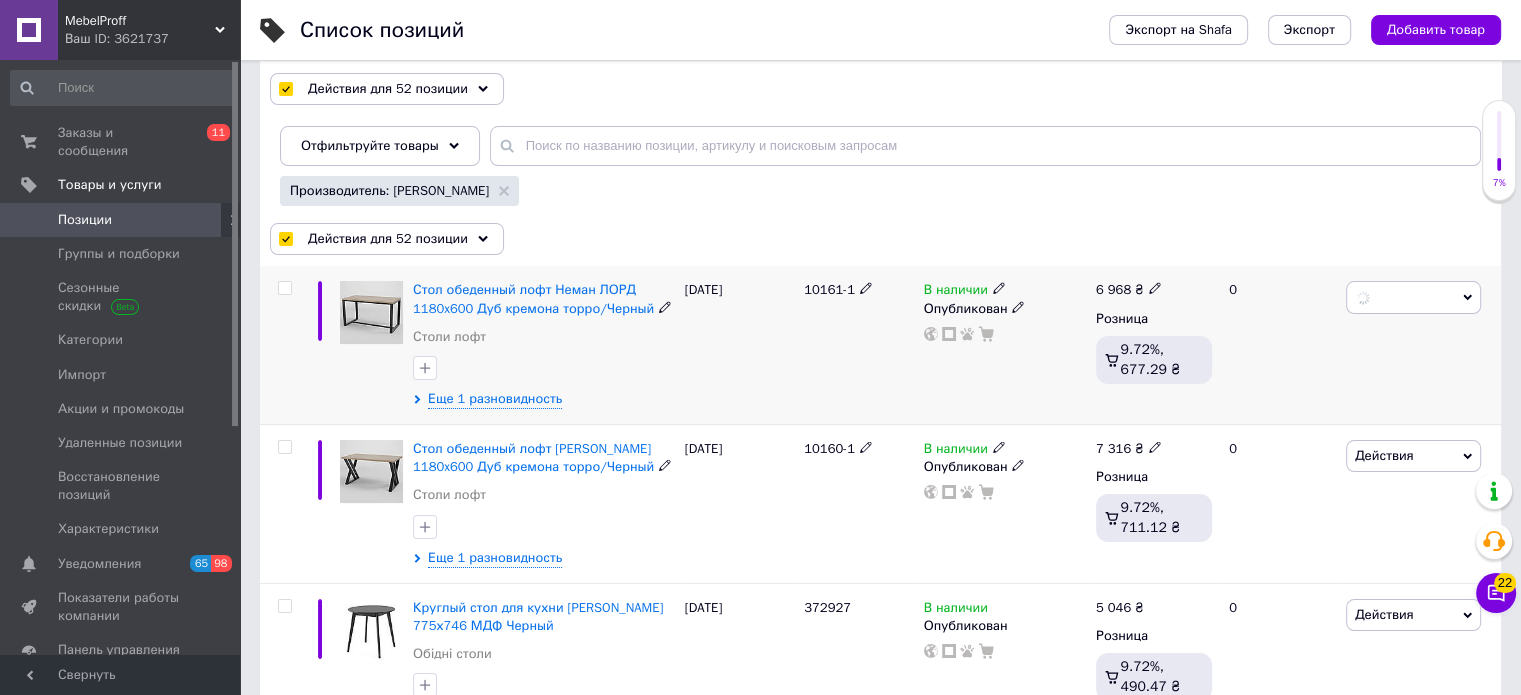 checkbox on "false" 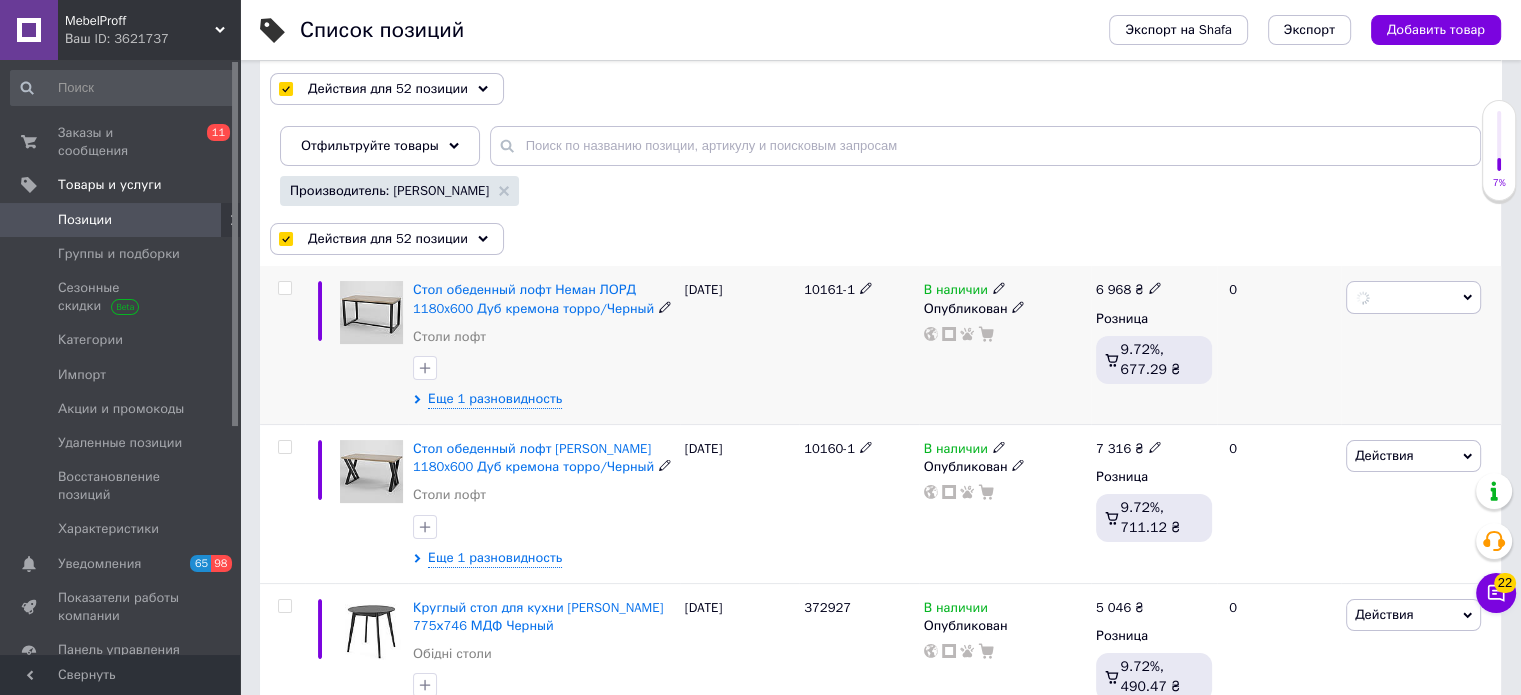 checkbox on "false" 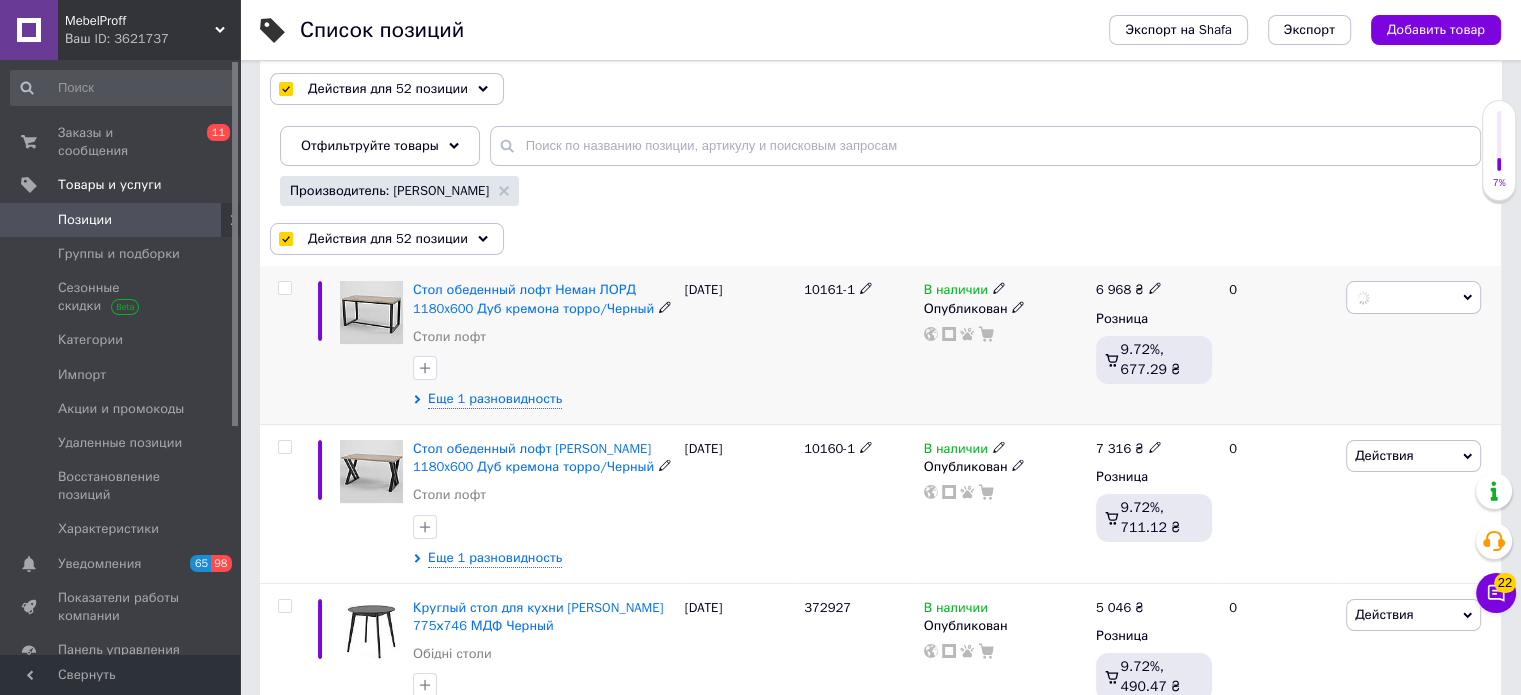 checkbox on "false" 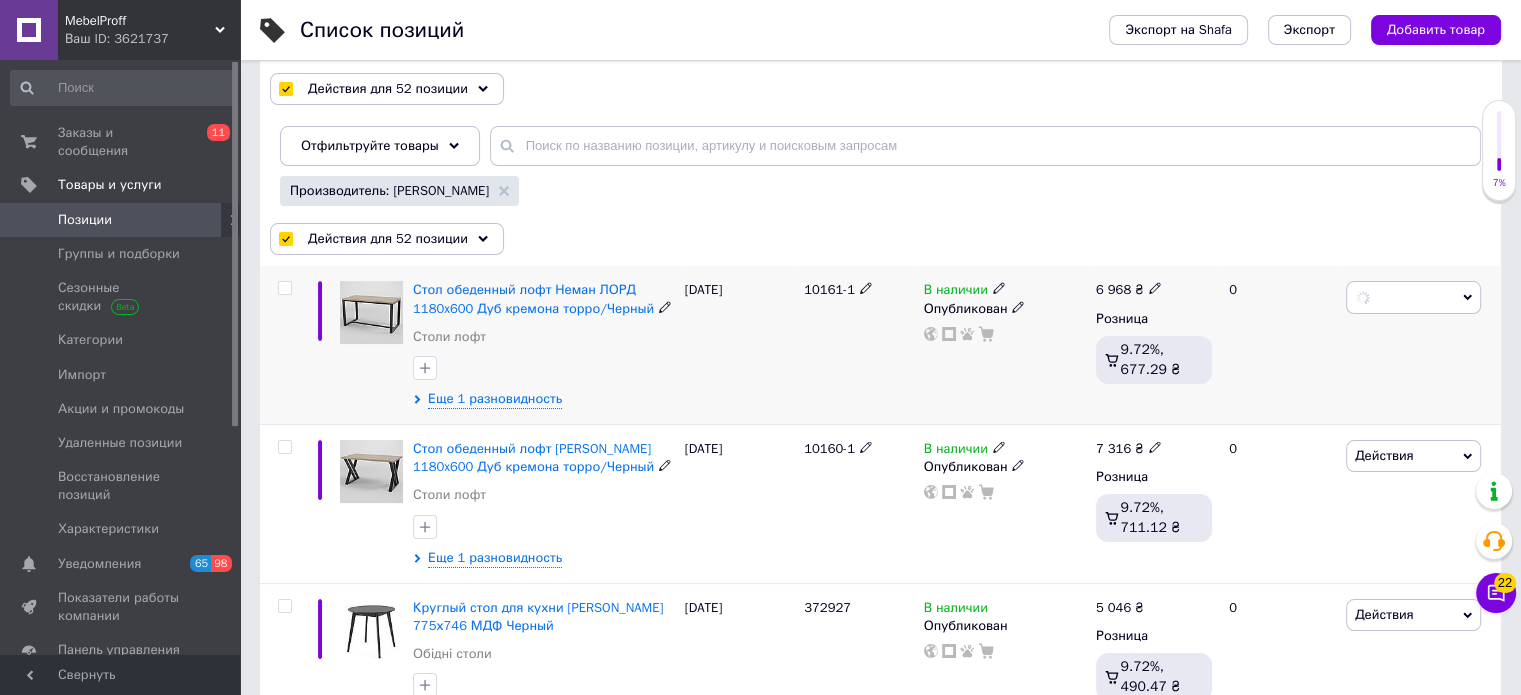 checkbox on "false" 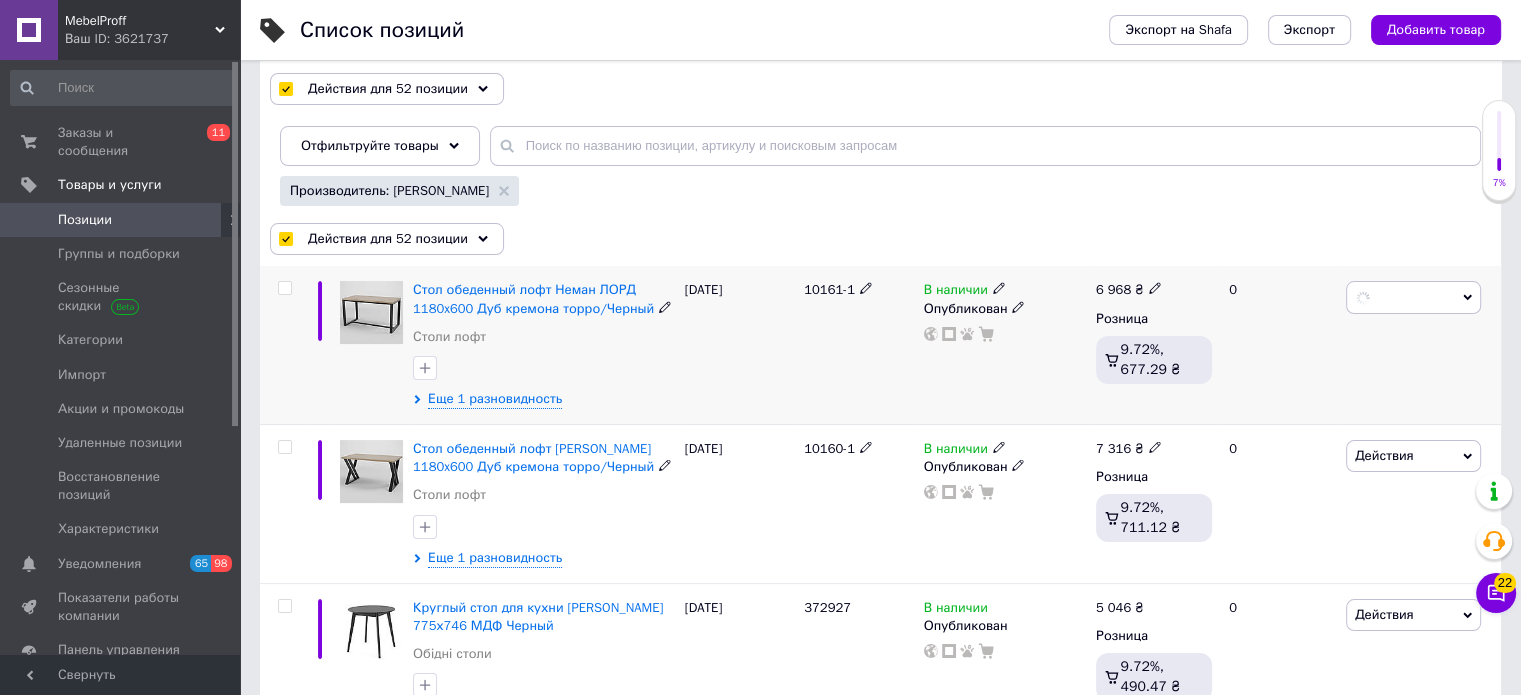 checkbox on "false" 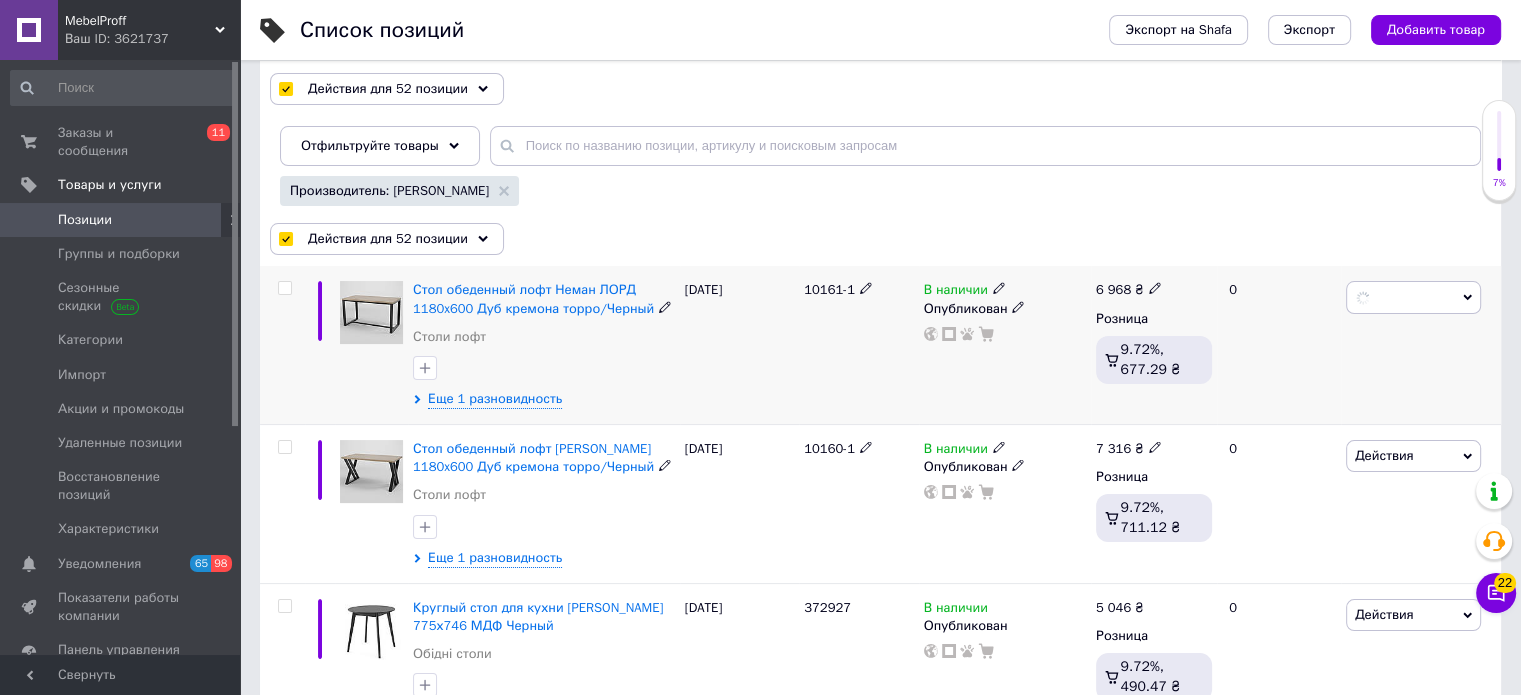 checkbox on "false" 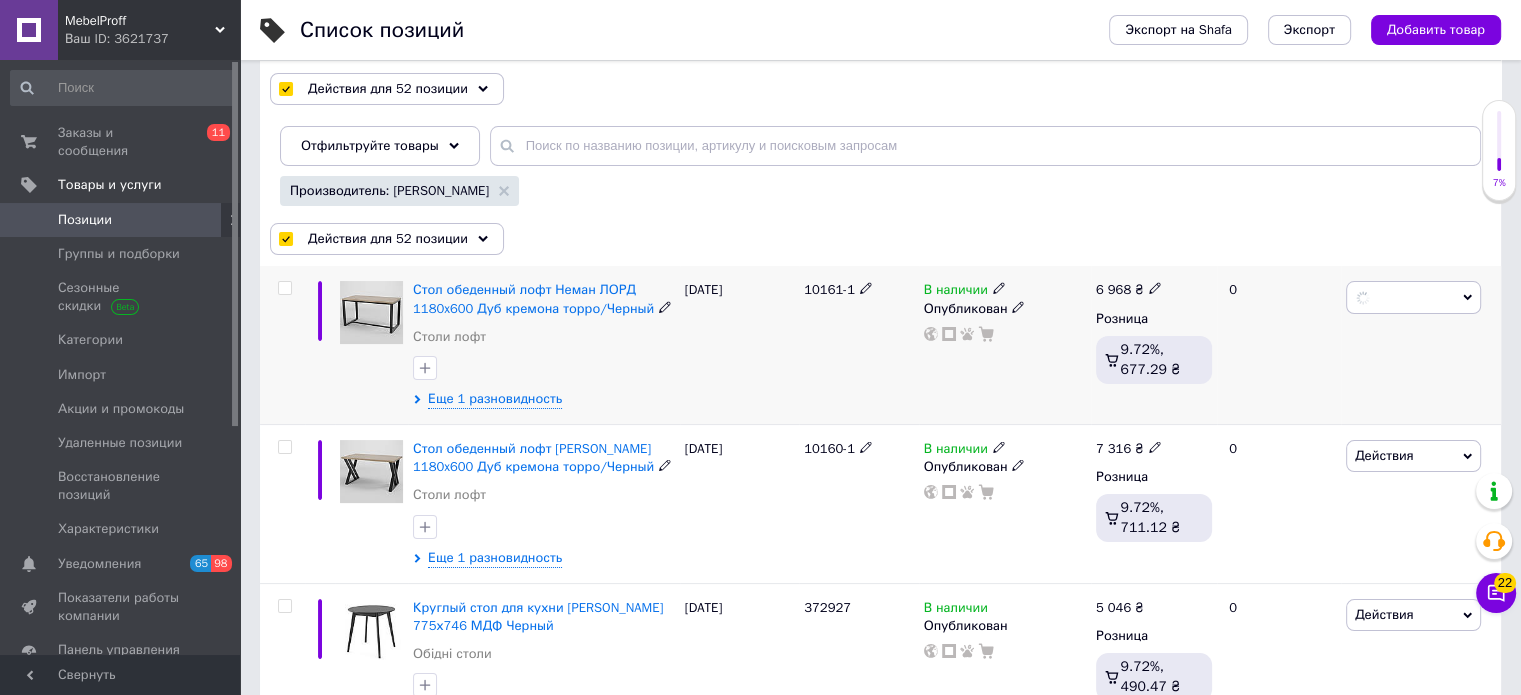 checkbox on "false" 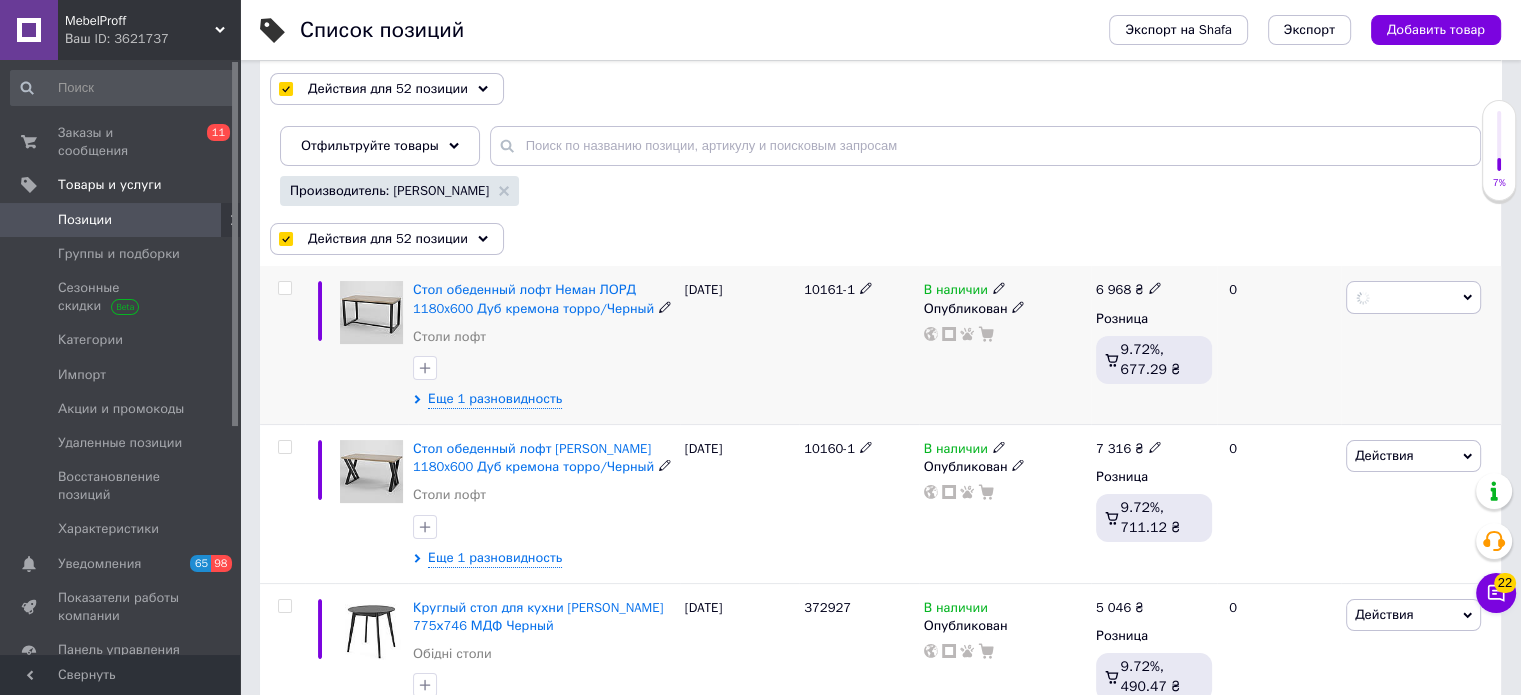 checkbox on "false" 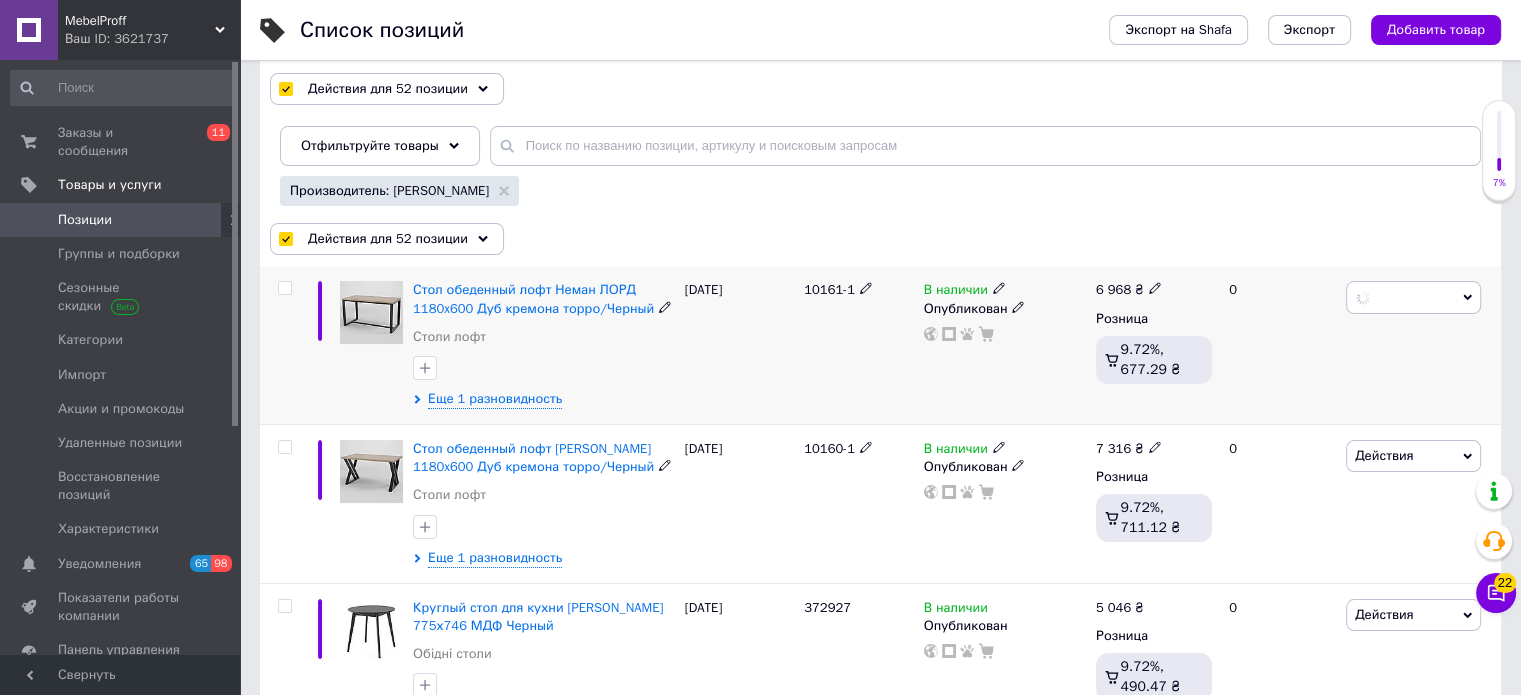 checkbox on "false" 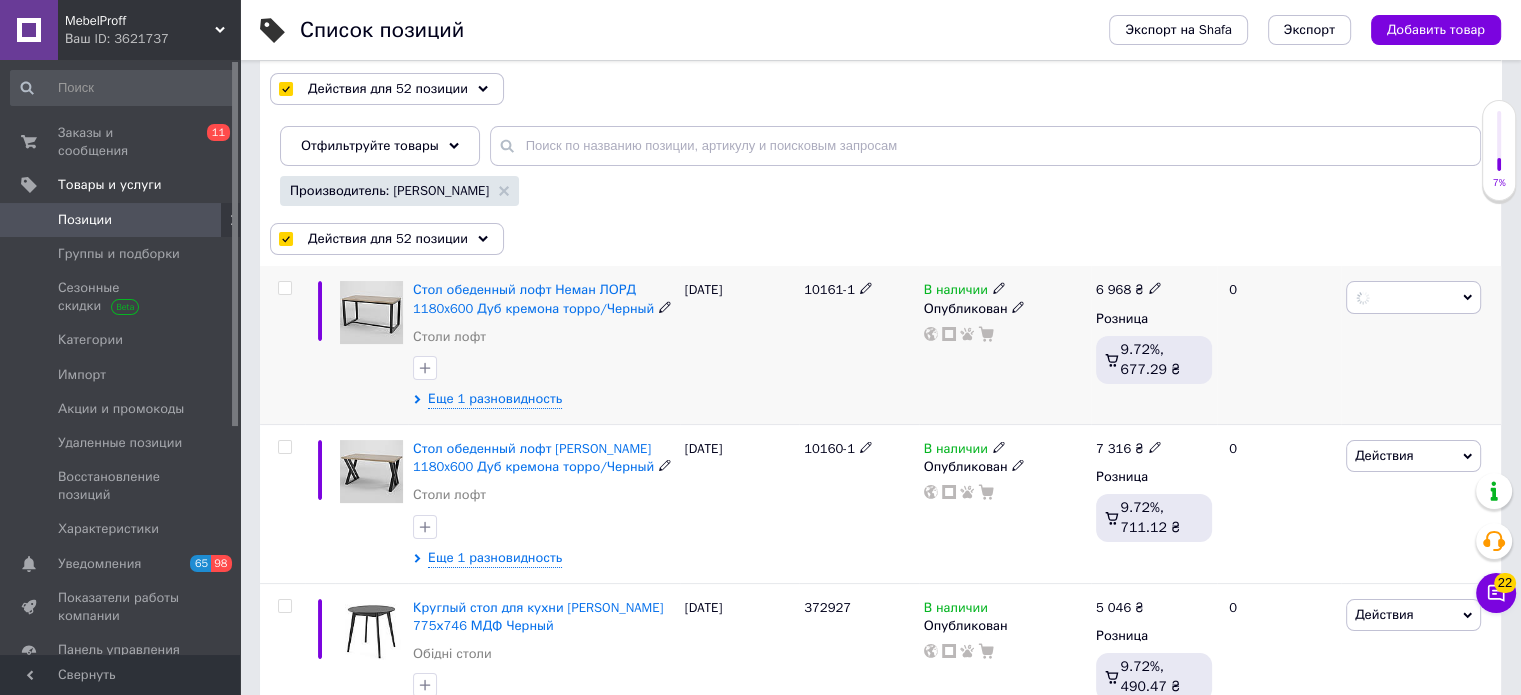 checkbox on "false" 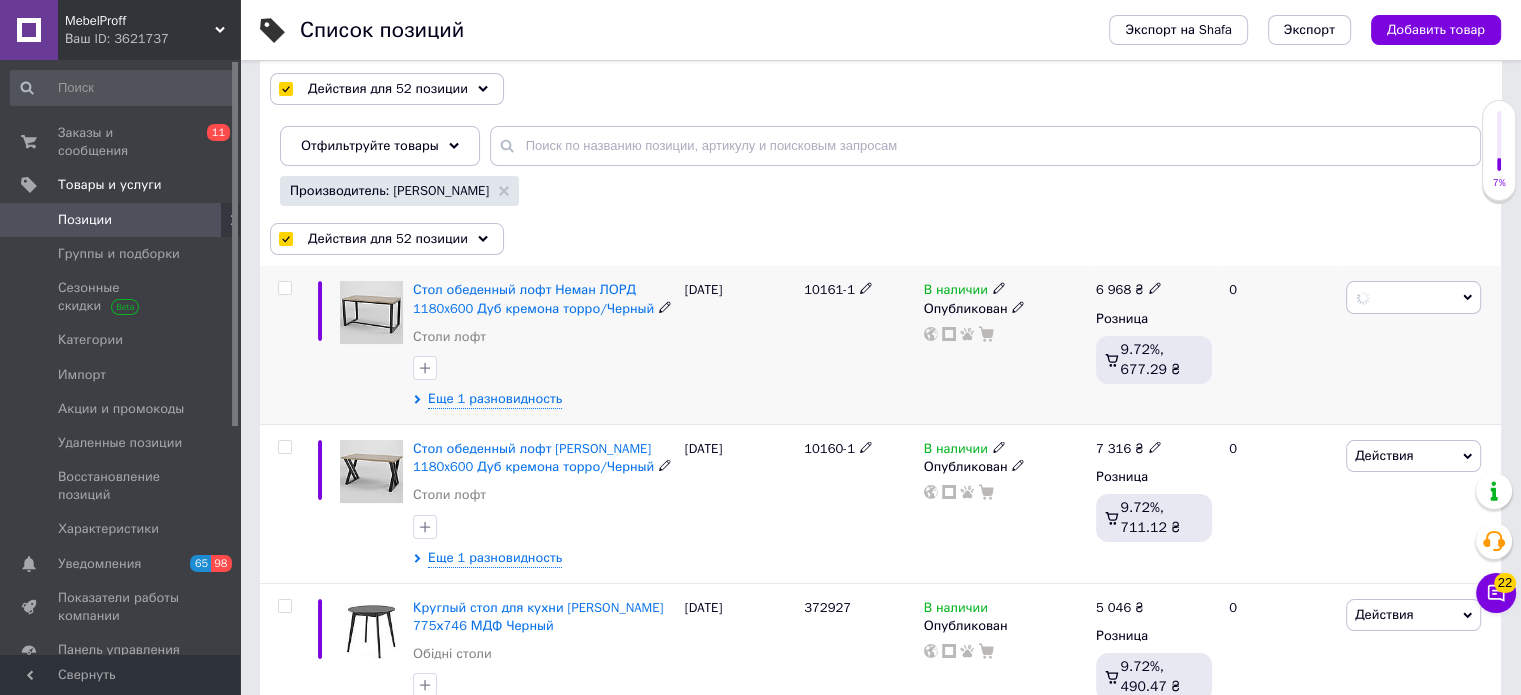 checkbox on "false" 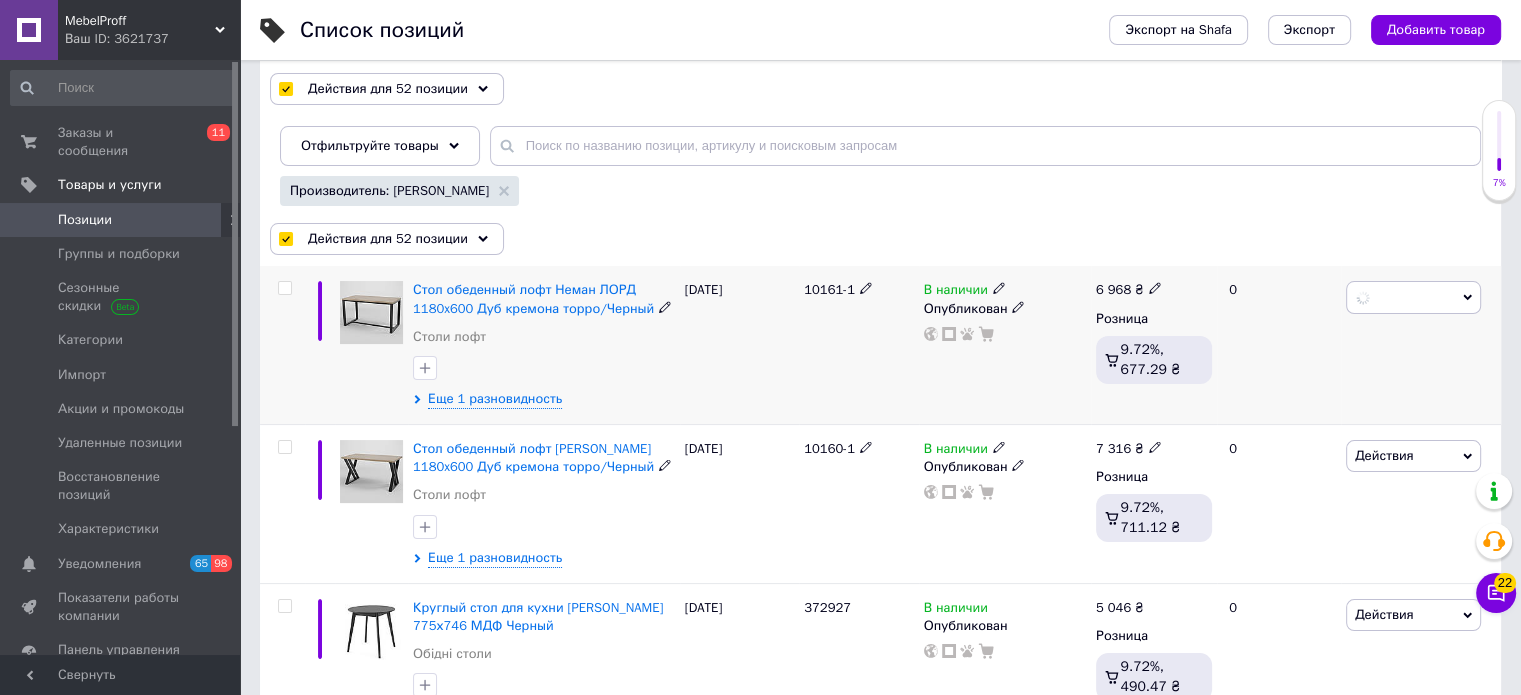 checkbox on "false" 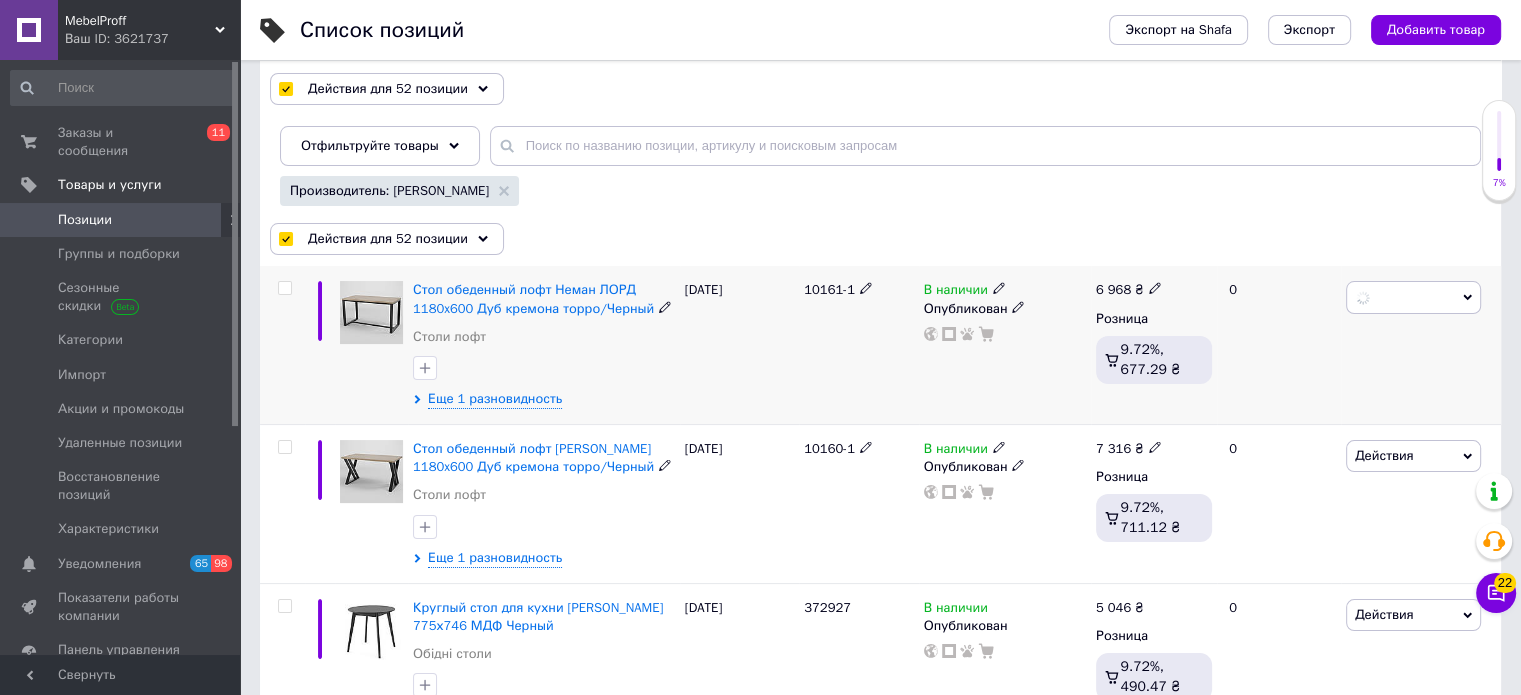 checkbox on "false" 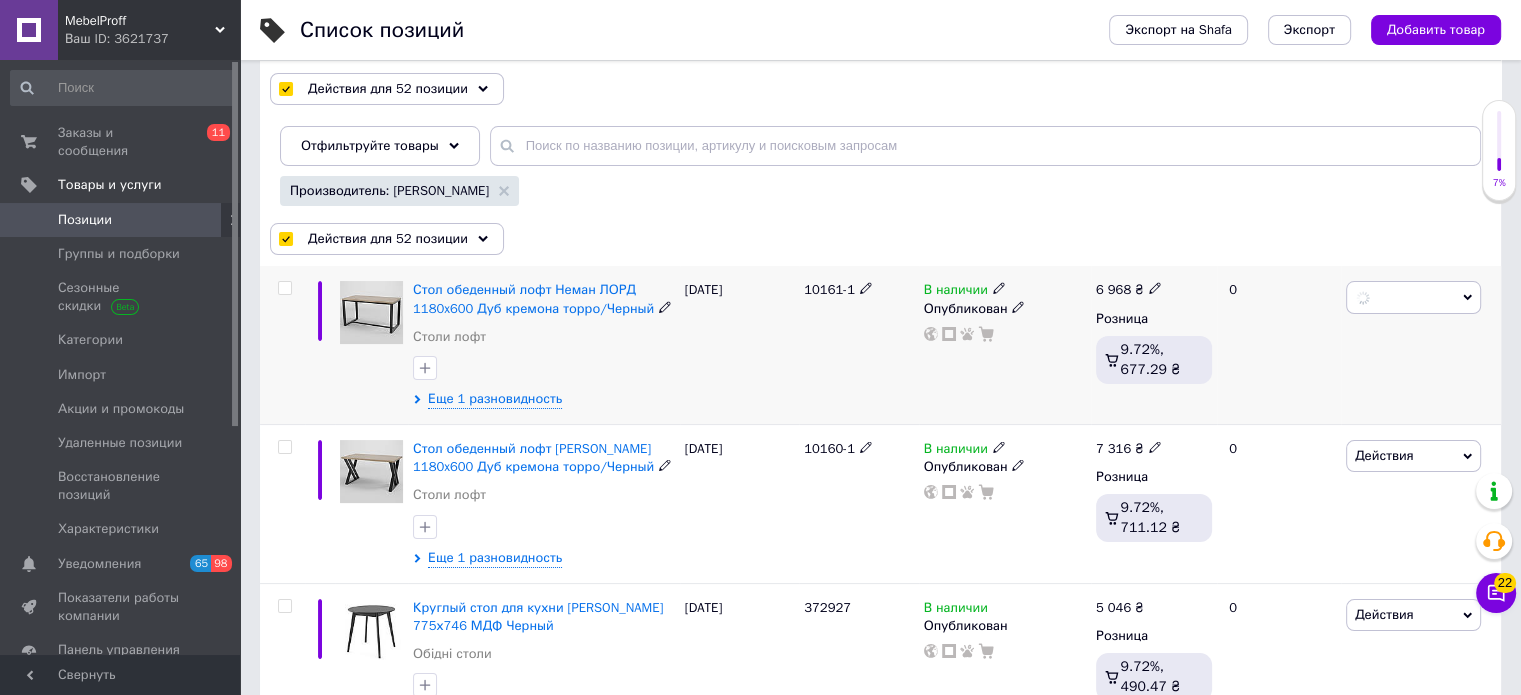 checkbox on "false" 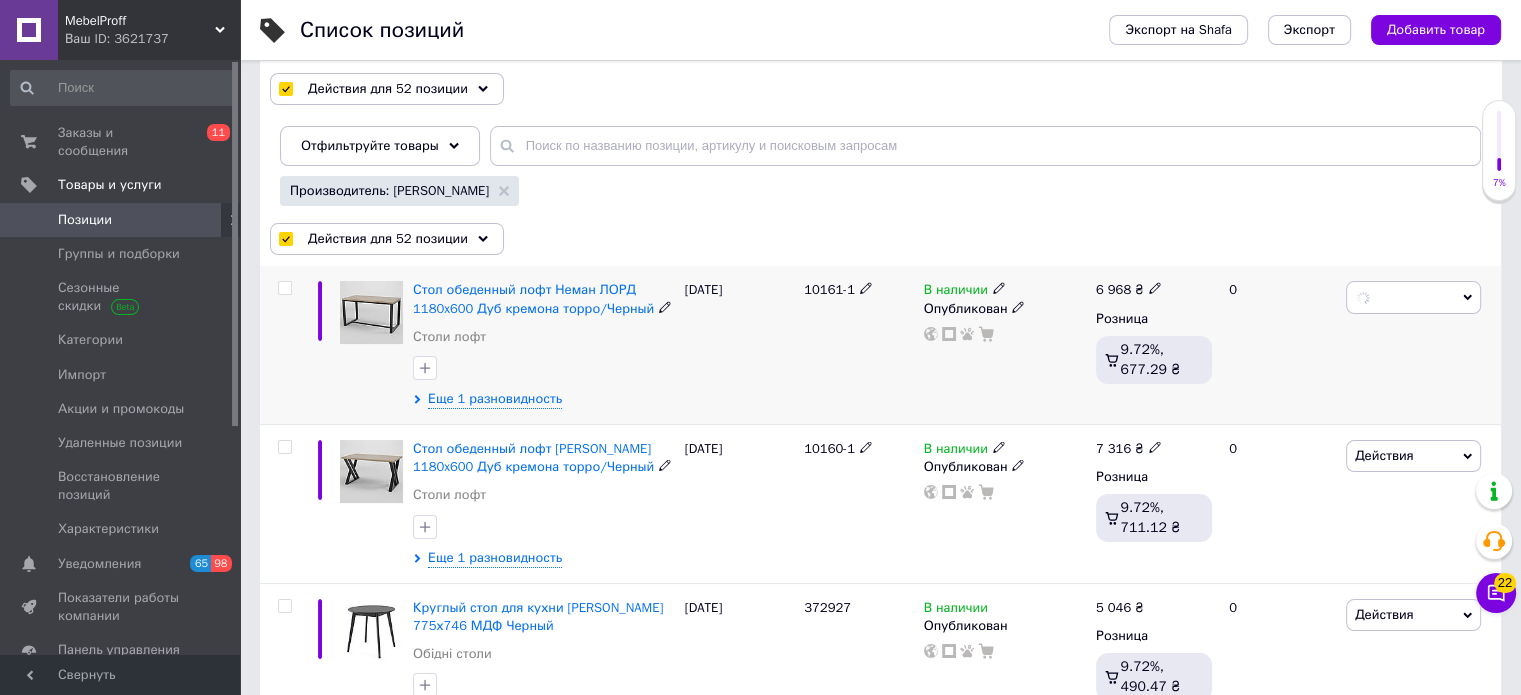 checkbox on "false" 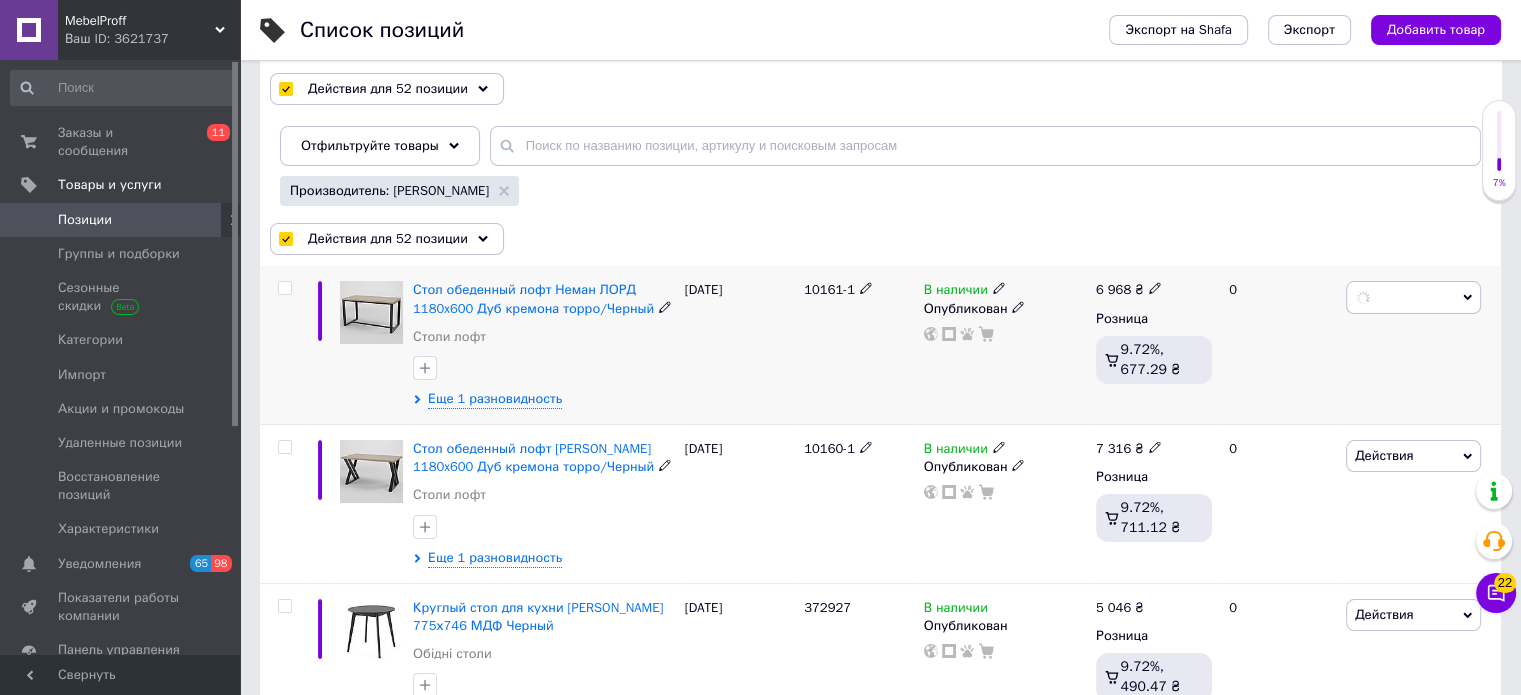 checkbox on "false" 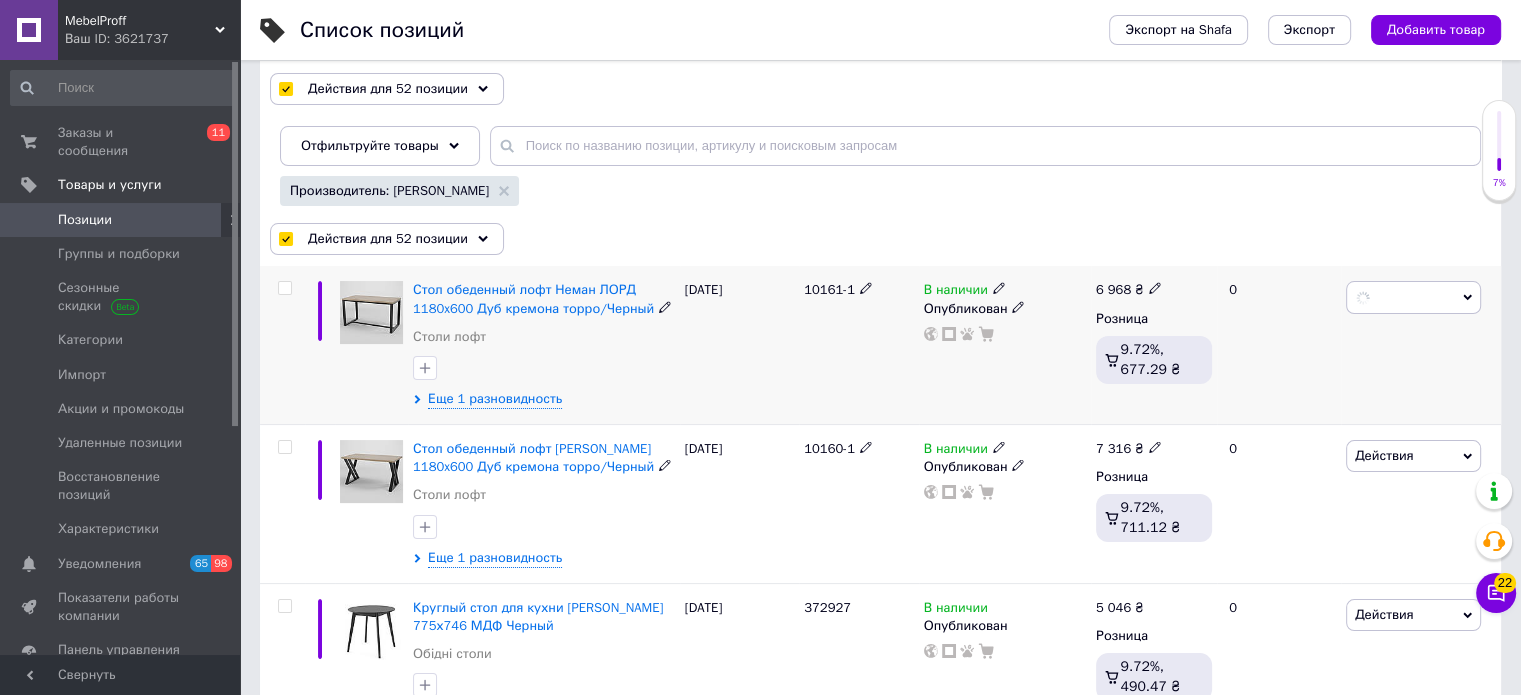 checkbox on "false" 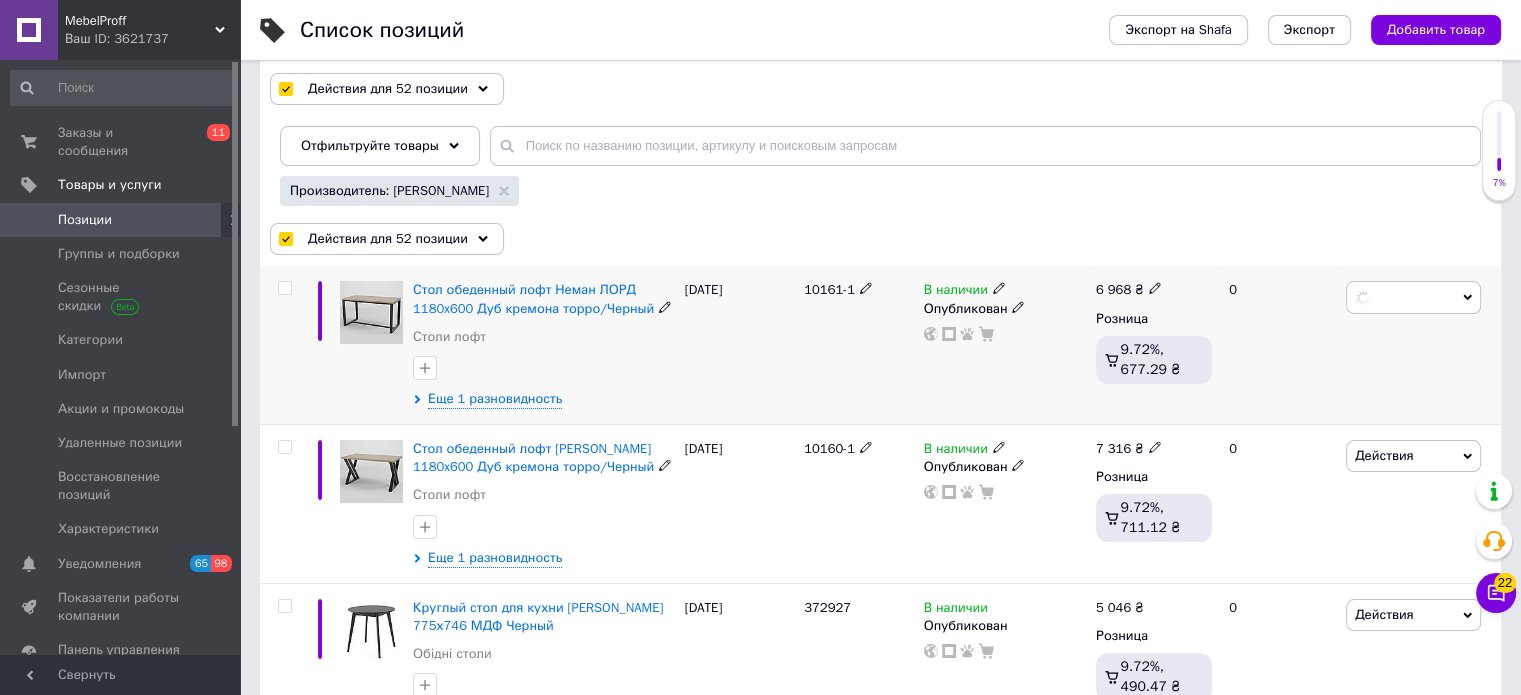 checkbox on "false" 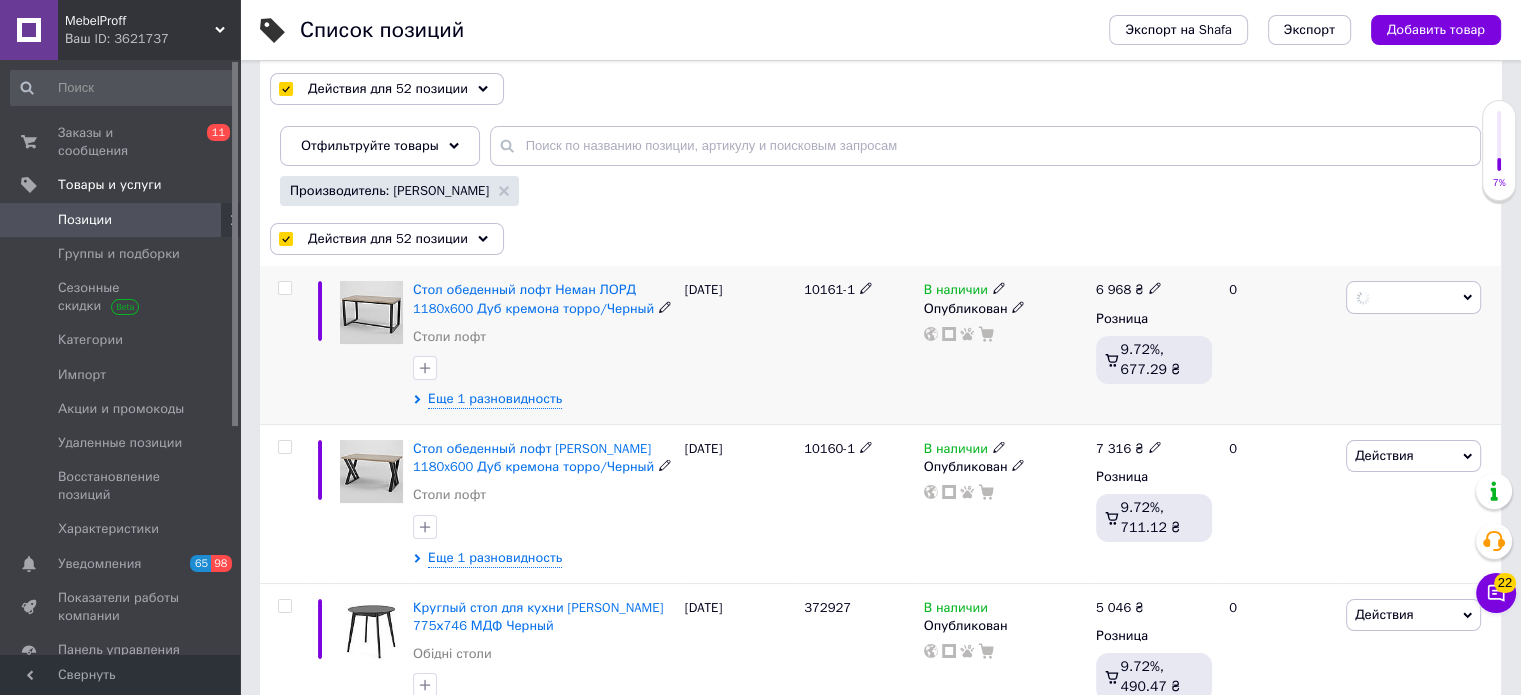 checkbox on "false" 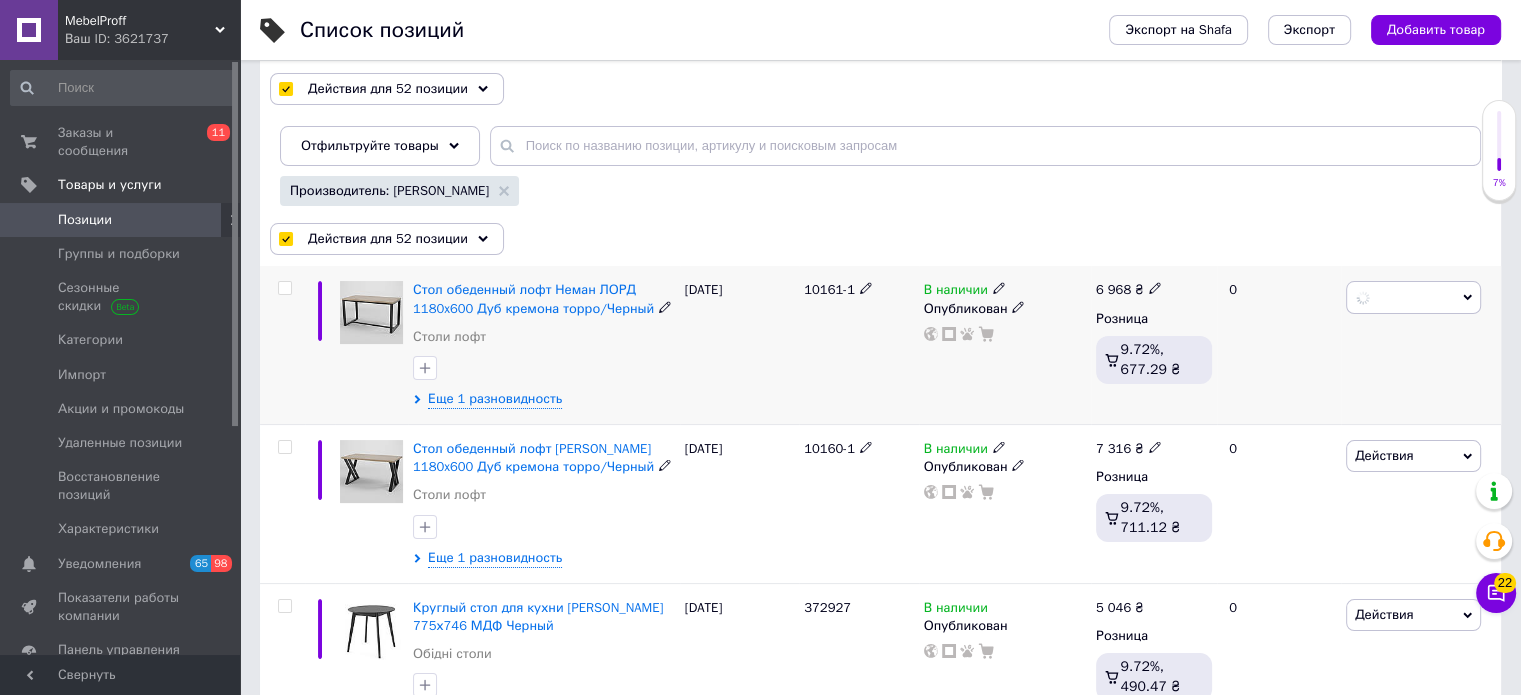 checkbox on "false" 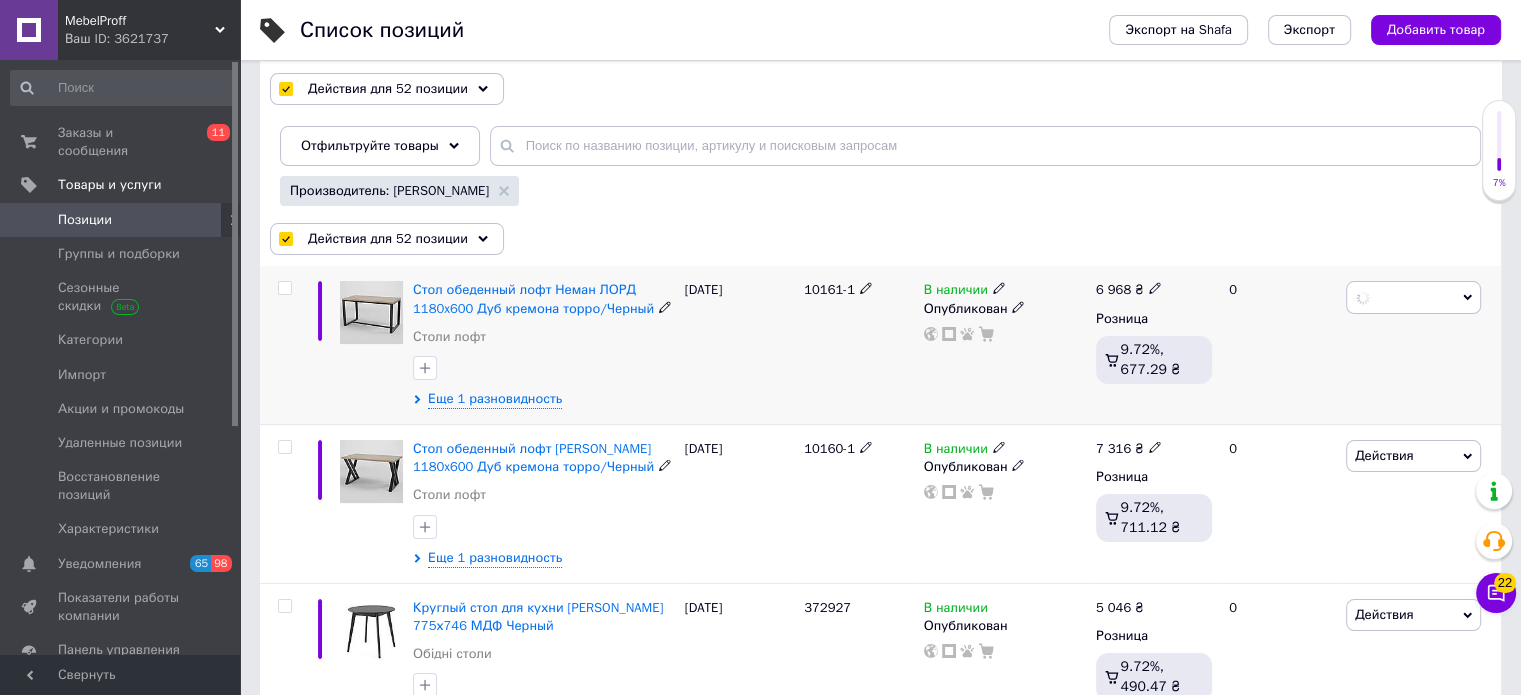 checkbox on "false" 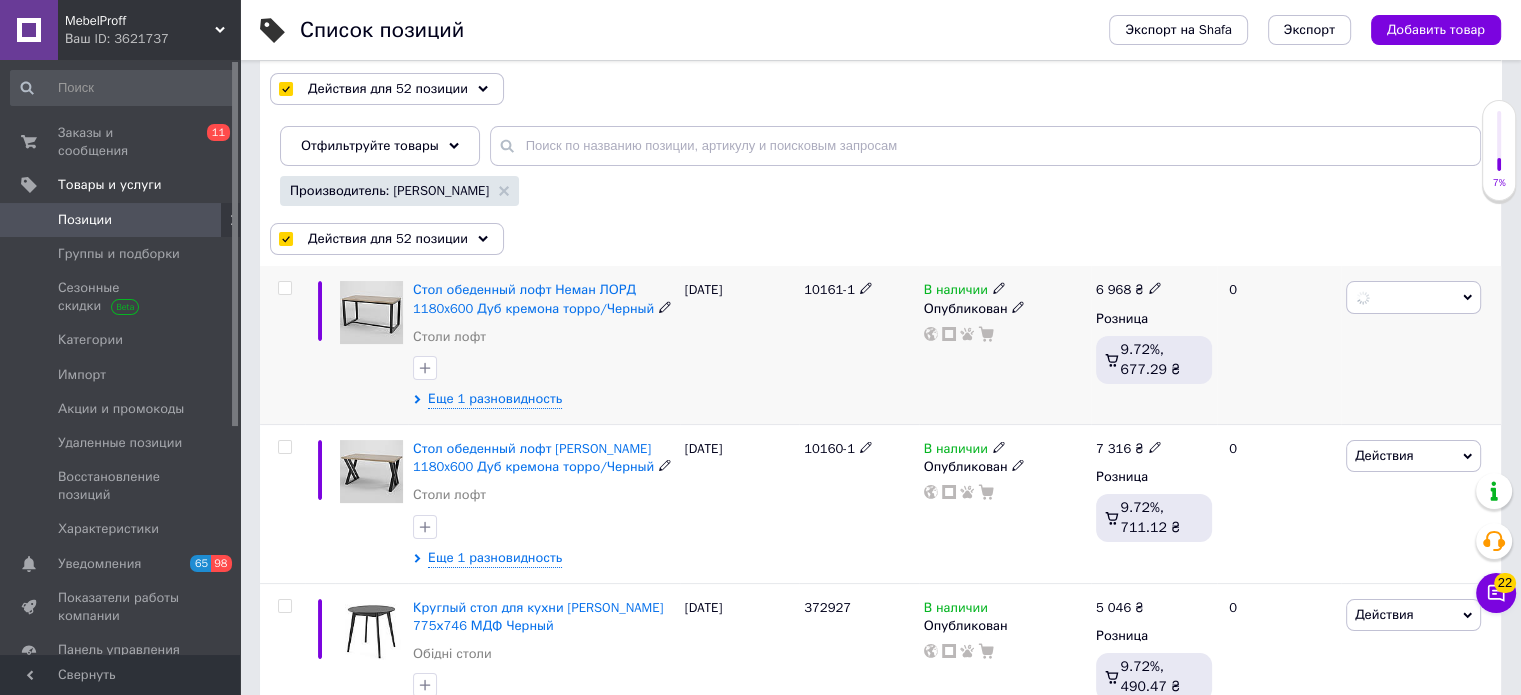 checkbox on "false" 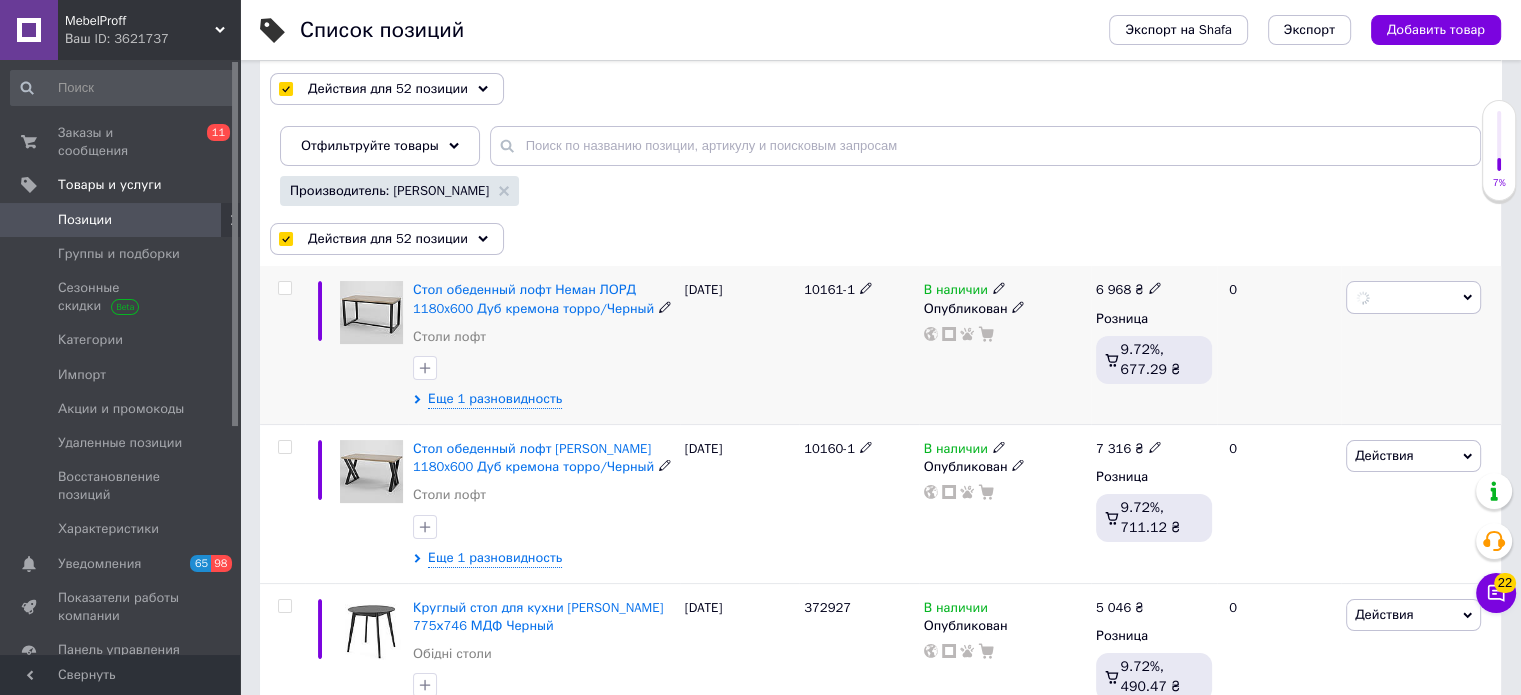 checkbox on "false" 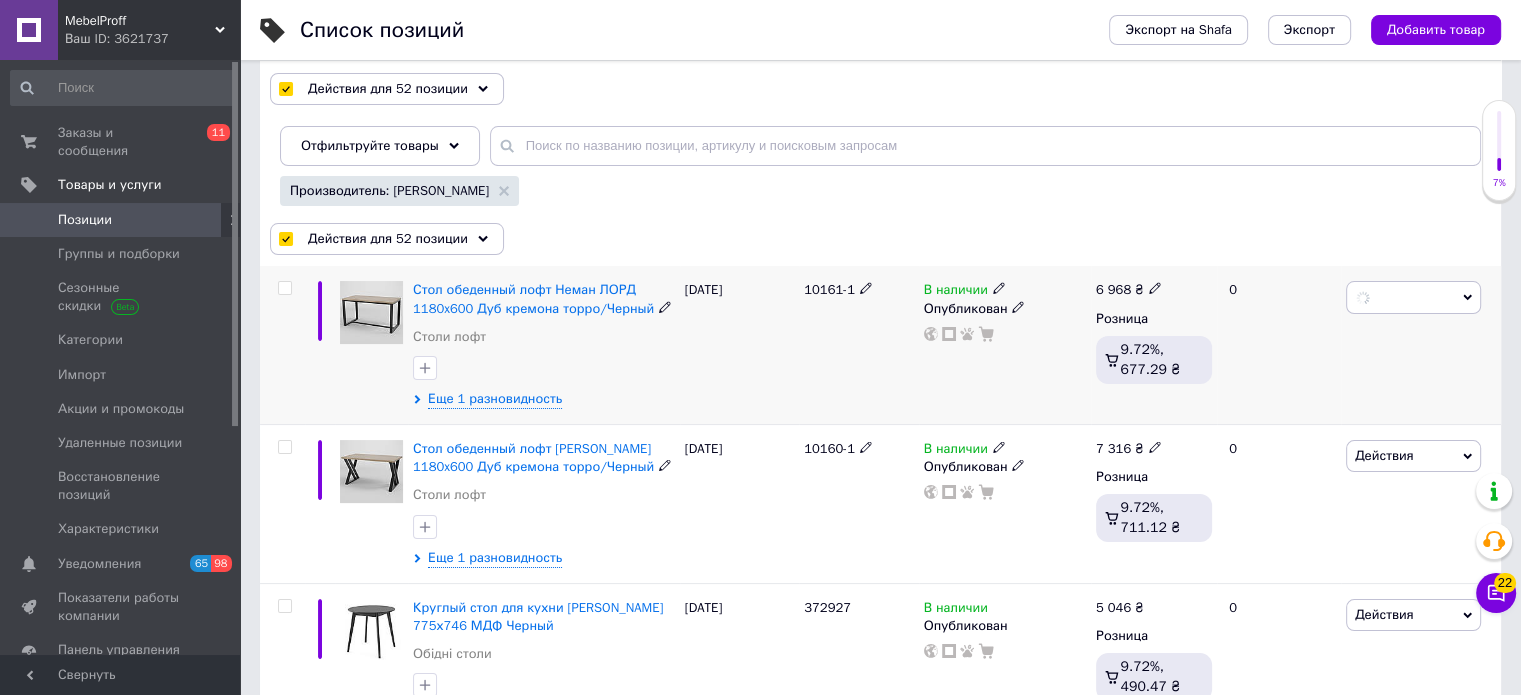 checkbox on "false" 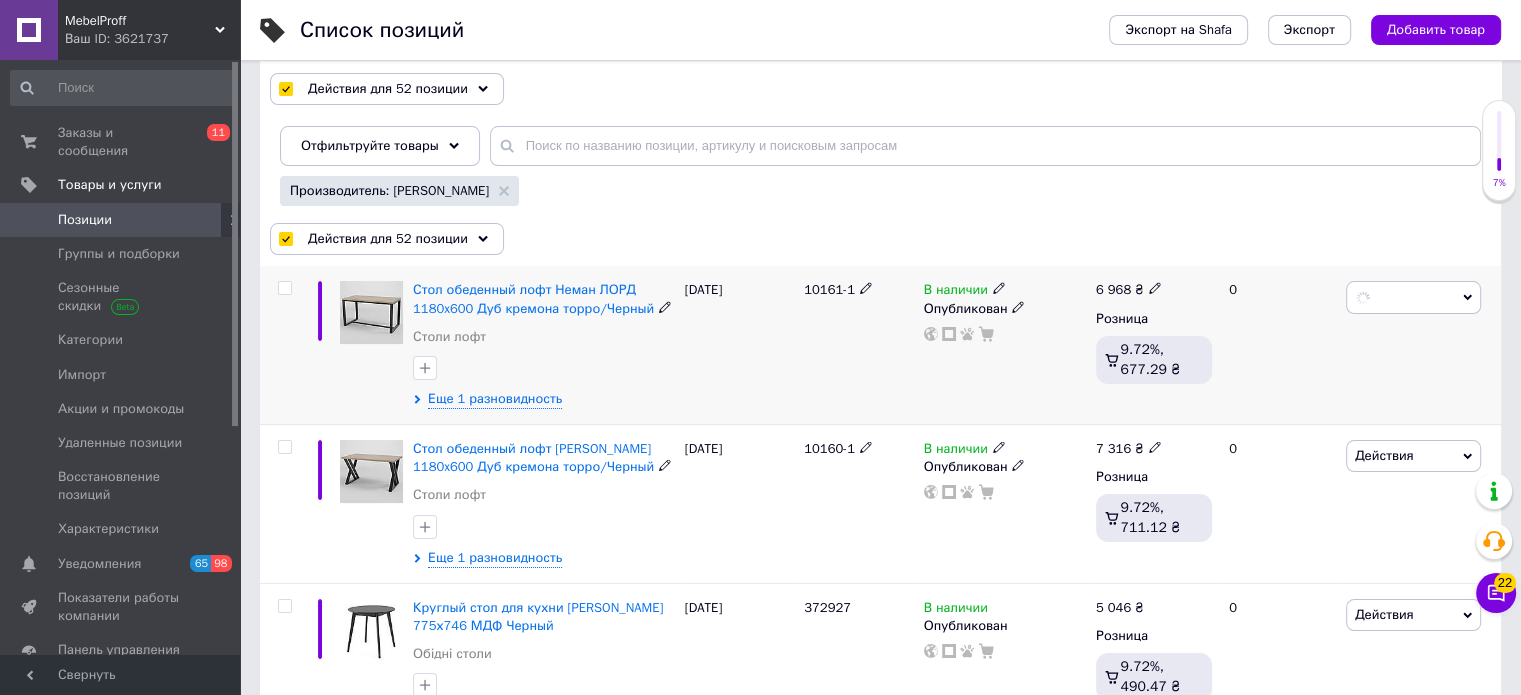 checkbox on "false" 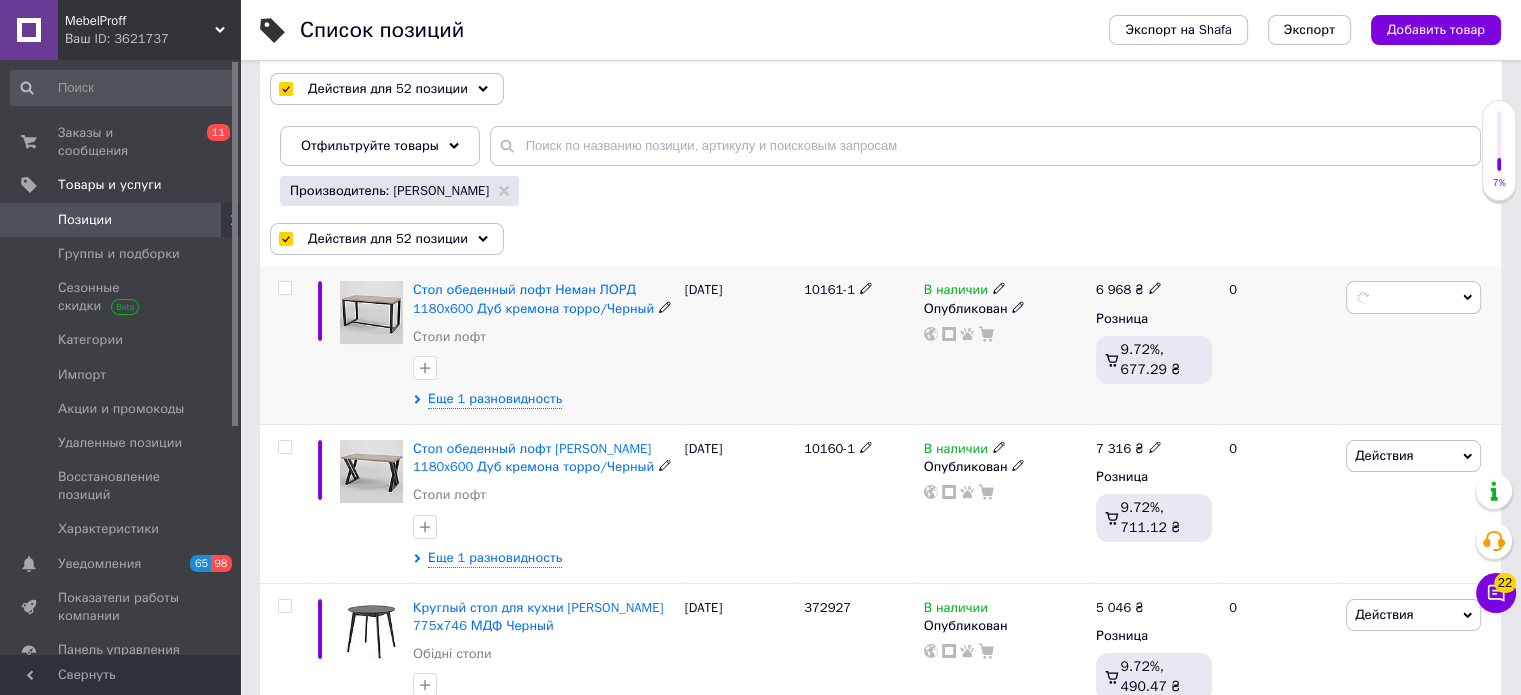 checkbox on "false" 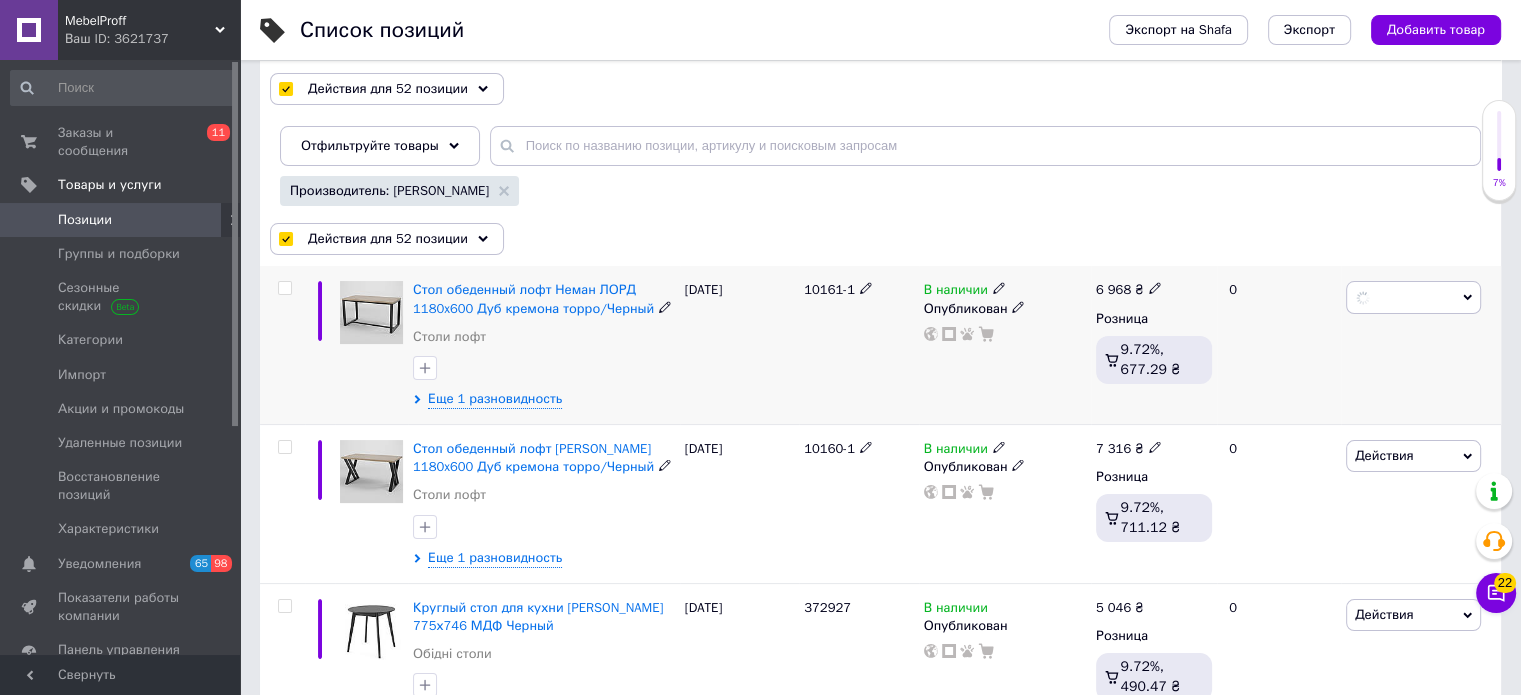 checkbox on "false" 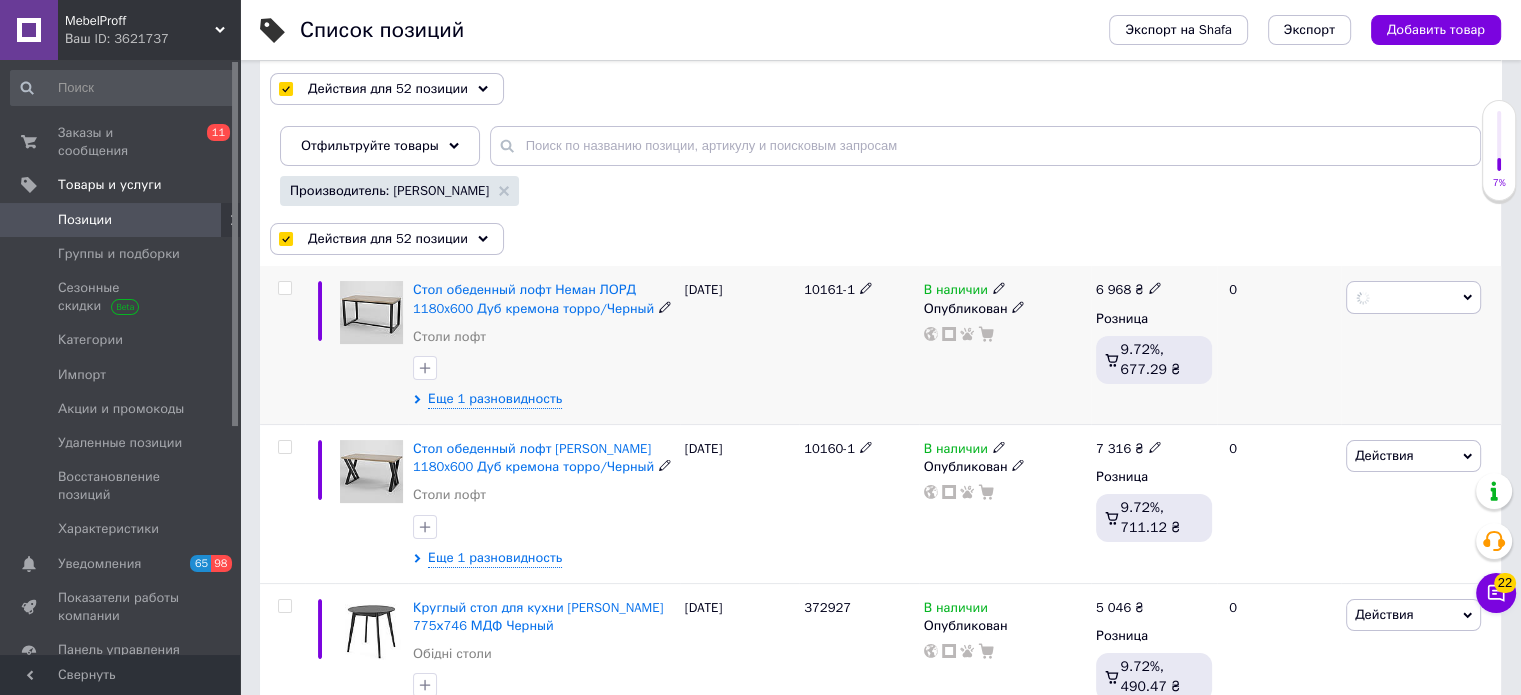 checkbox on "false" 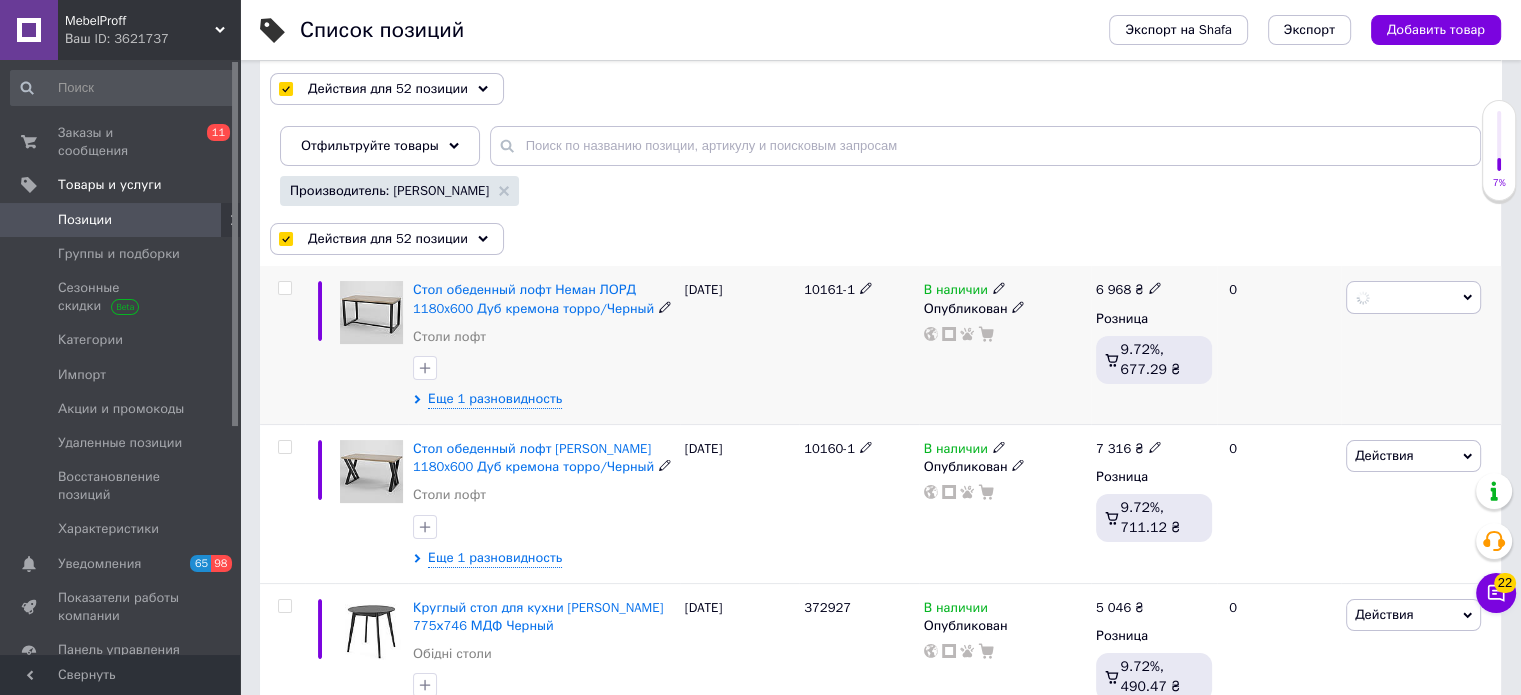 checkbox on "false" 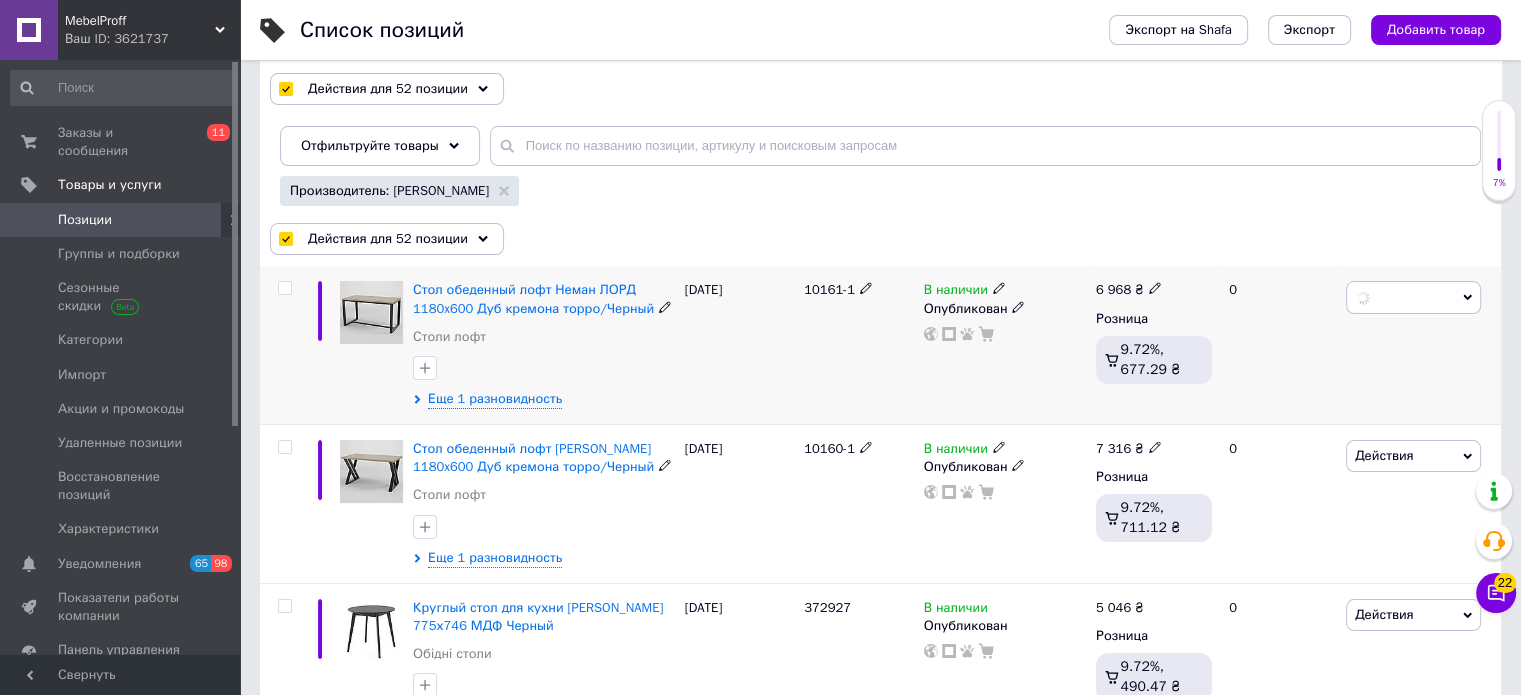checkbox on "false" 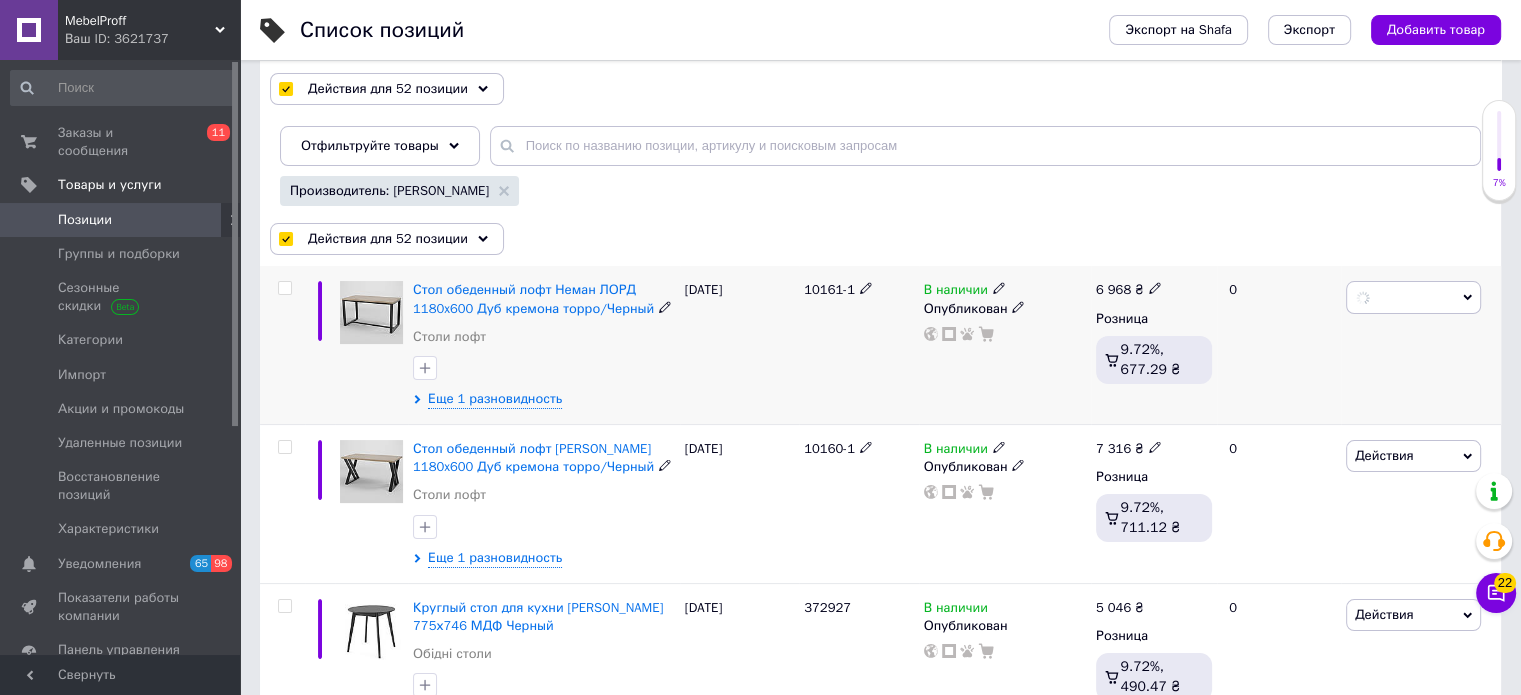 checkbox on "false" 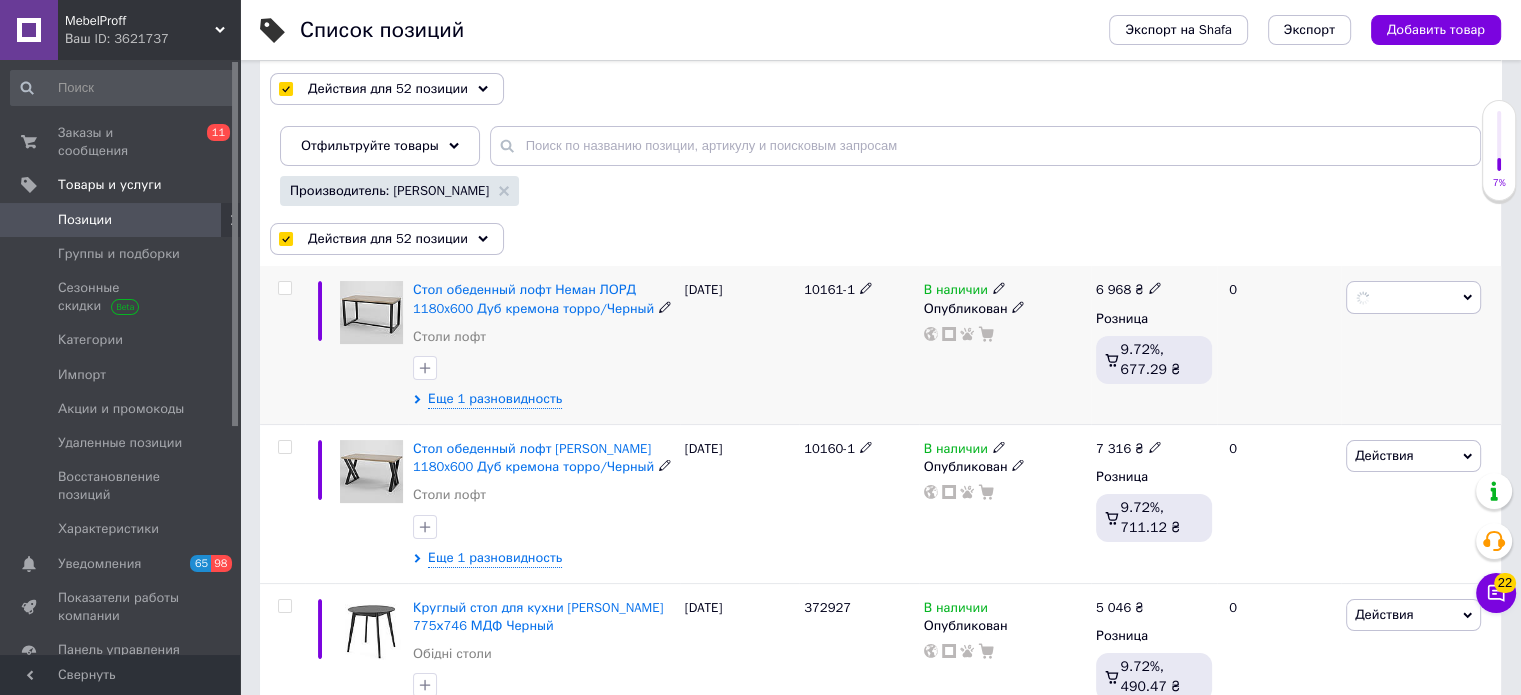 checkbox on "false" 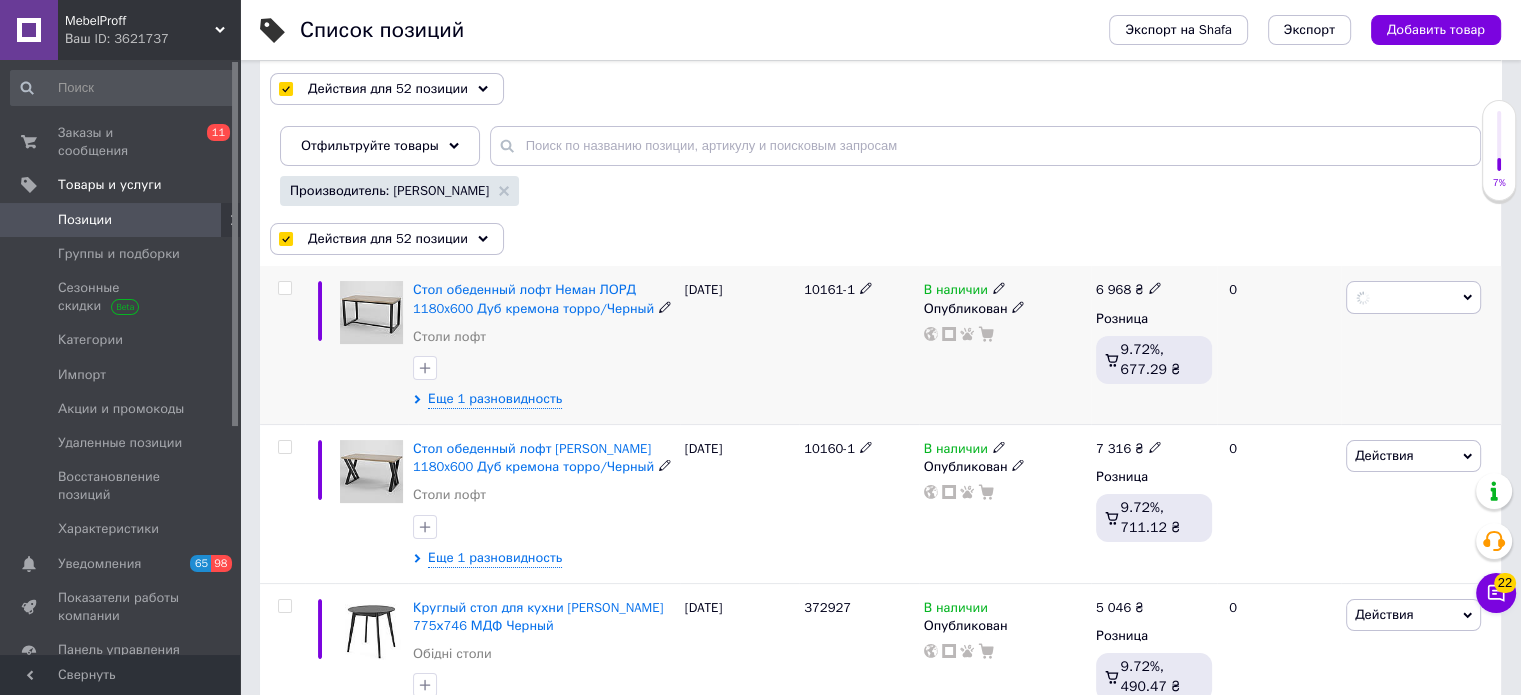 checkbox on "false" 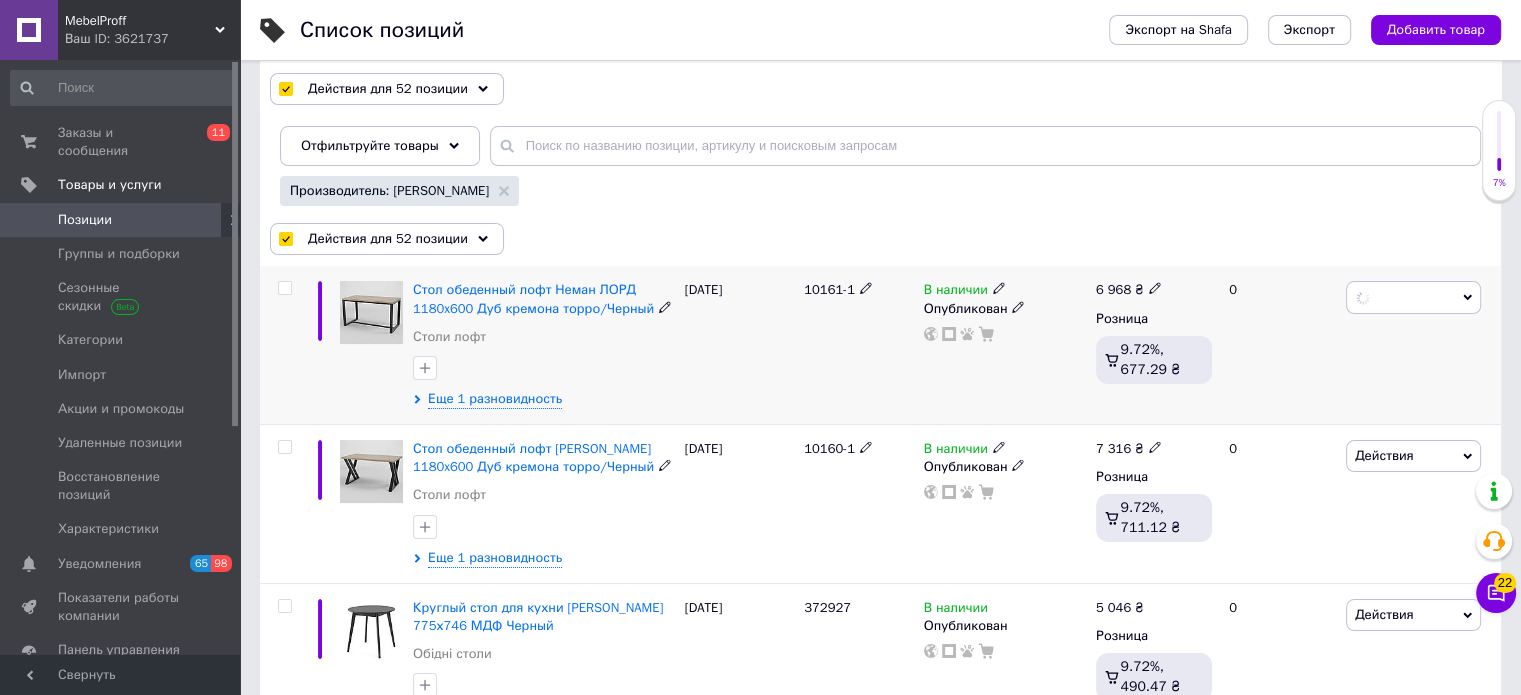 checkbox on "false" 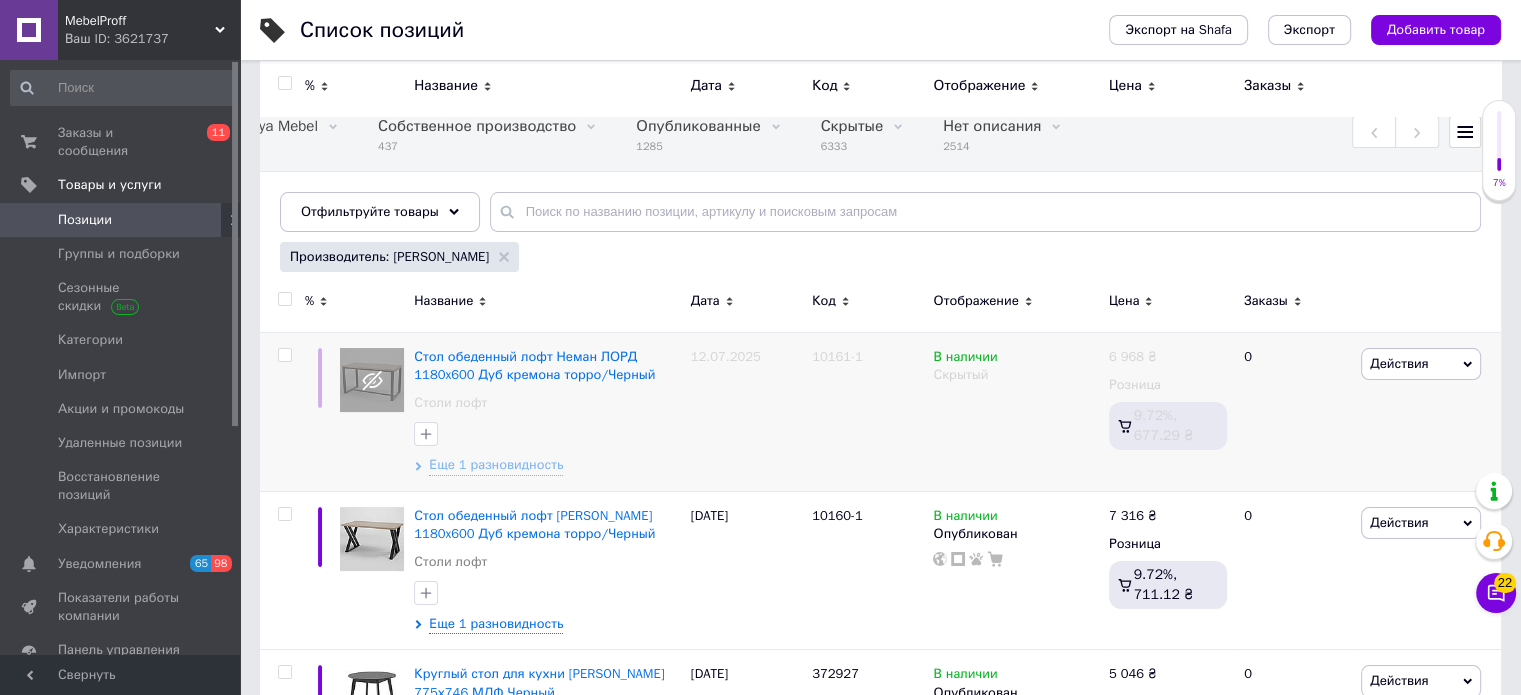 scroll, scrollTop: 100, scrollLeft: 0, axis: vertical 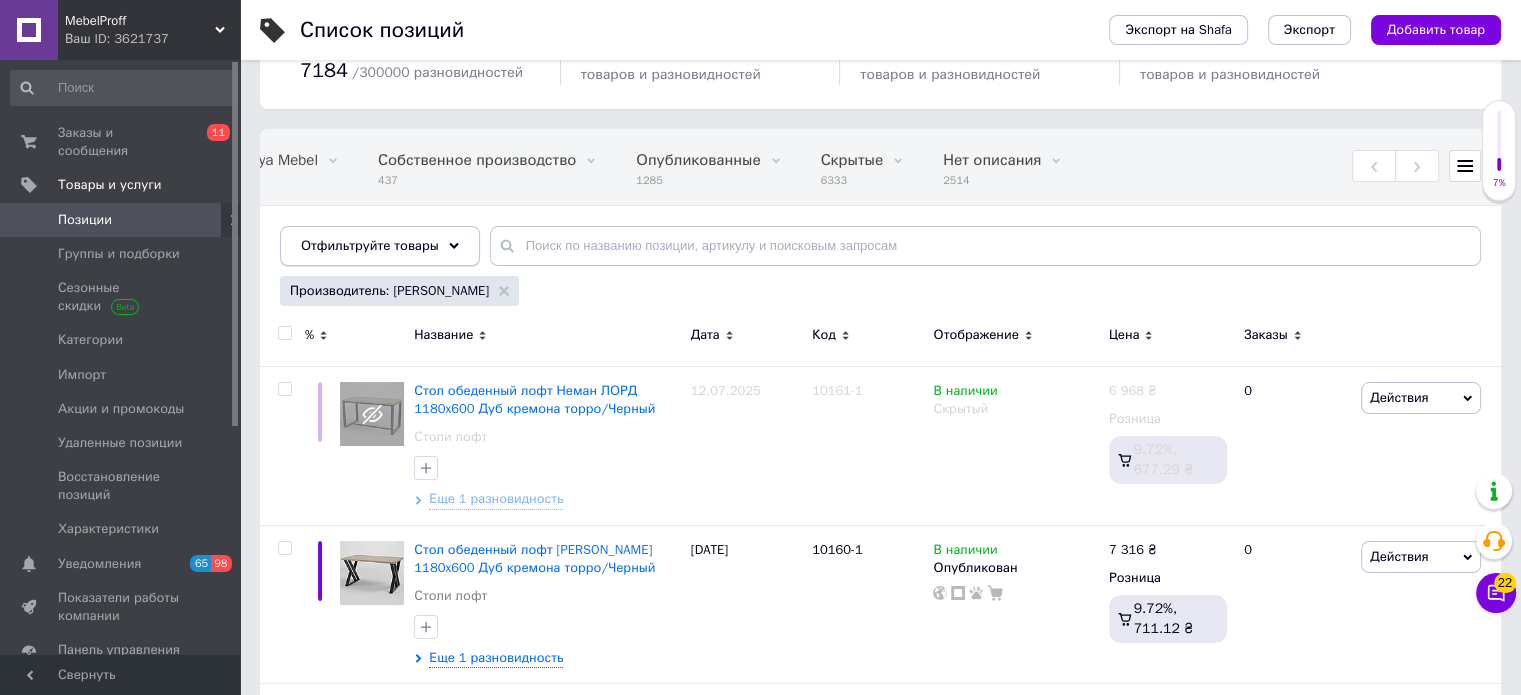 click on "Отфильтруйте товары" at bounding box center (380, 246) 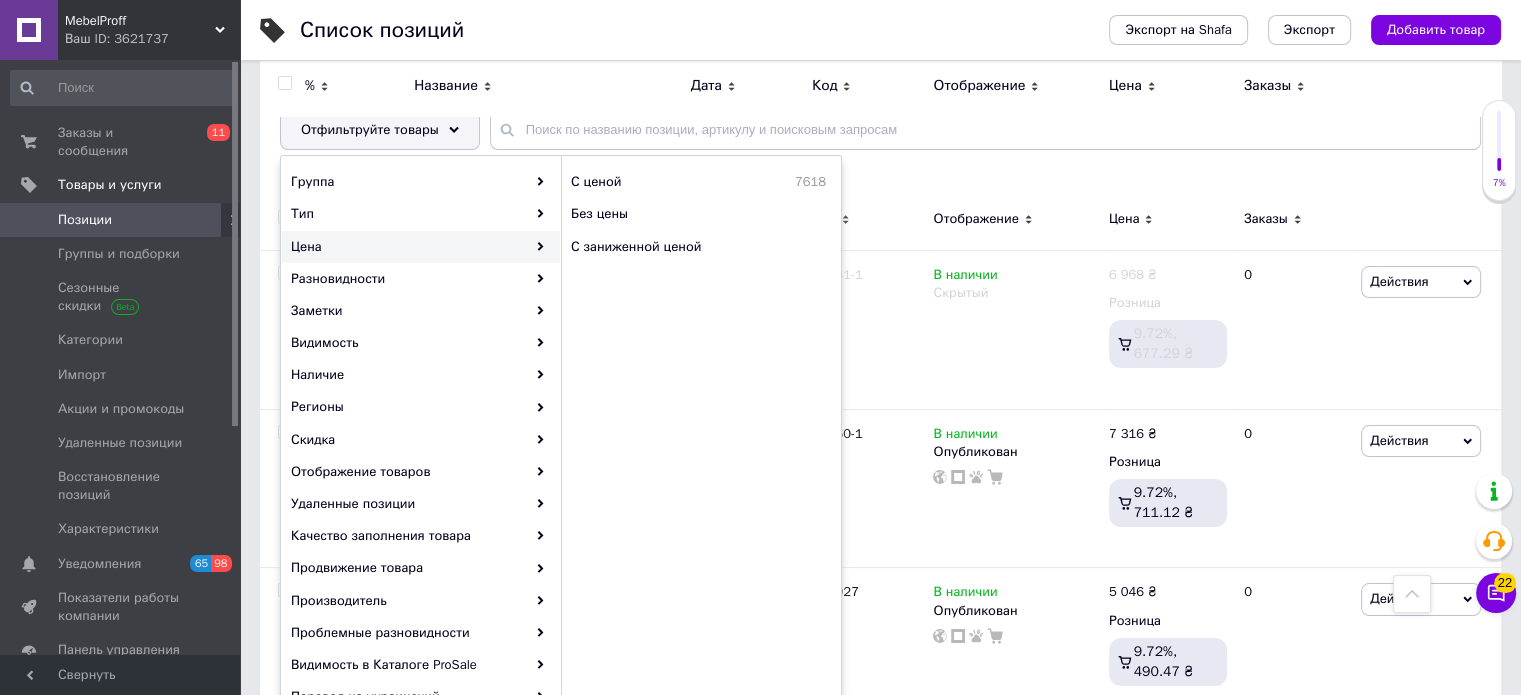 scroll, scrollTop: 200, scrollLeft: 0, axis: vertical 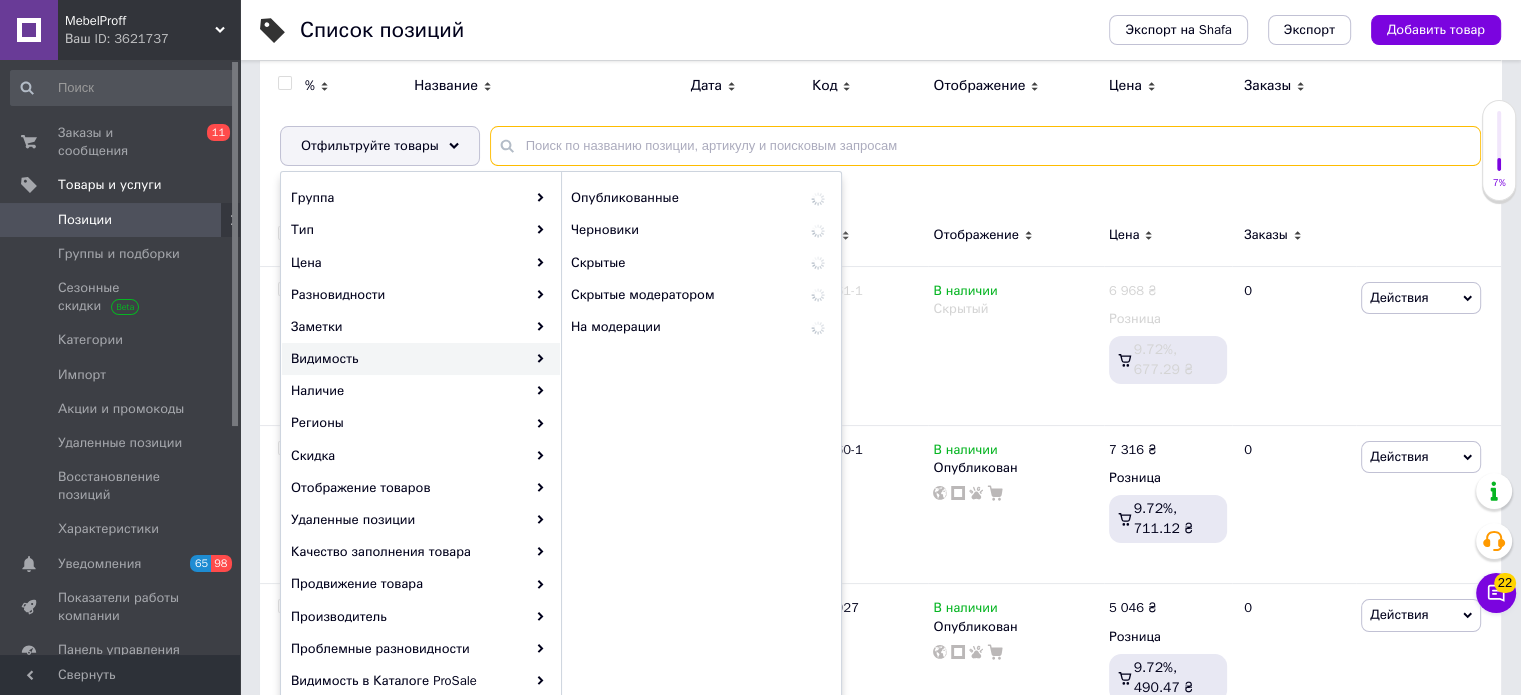 click at bounding box center (985, 146) 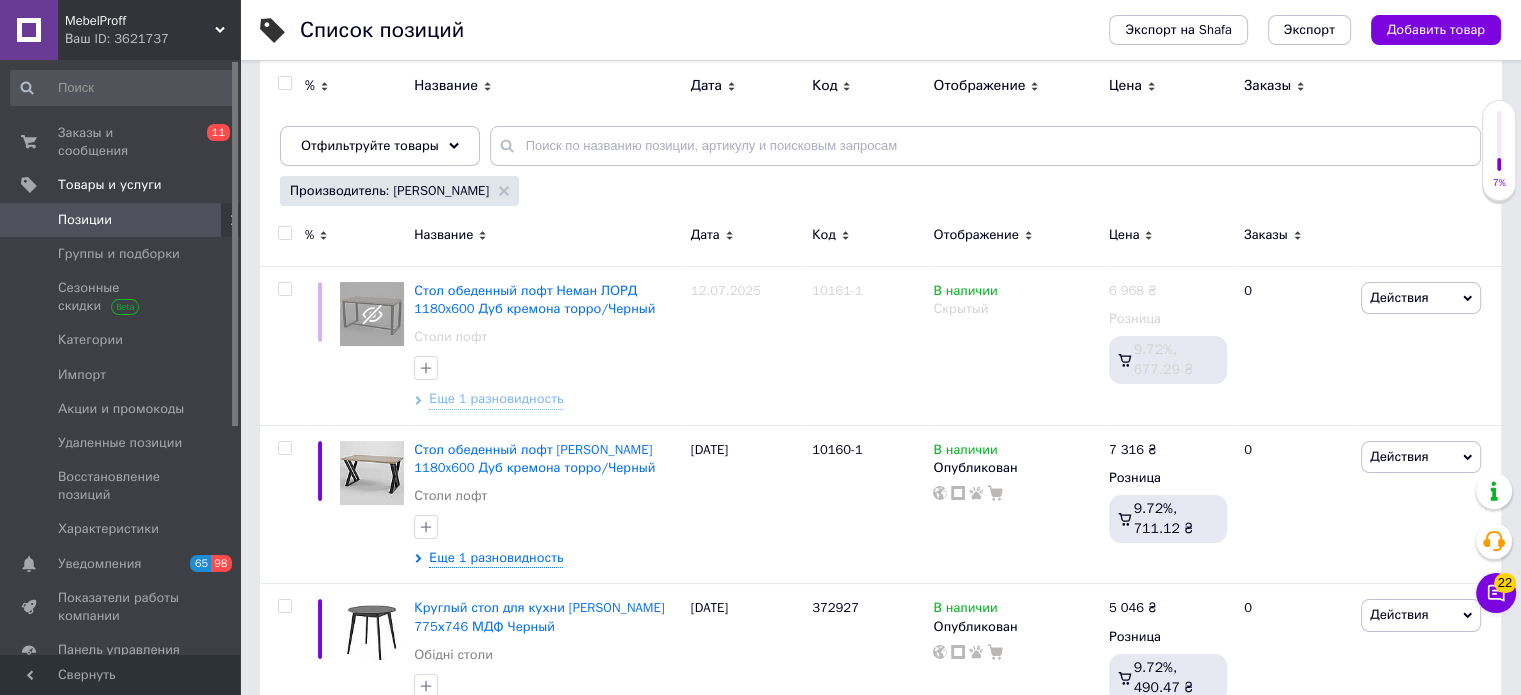click at bounding box center (284, 233) 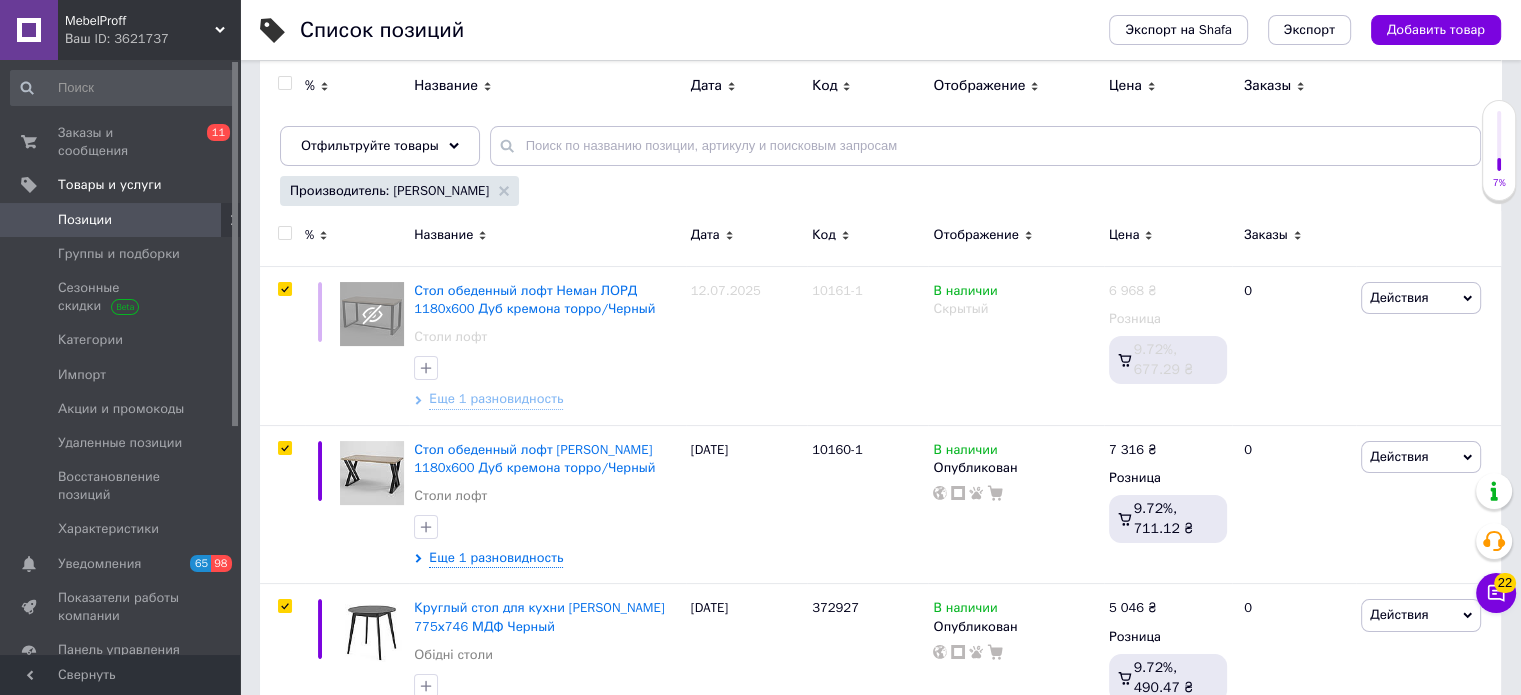 checkbox on "true" 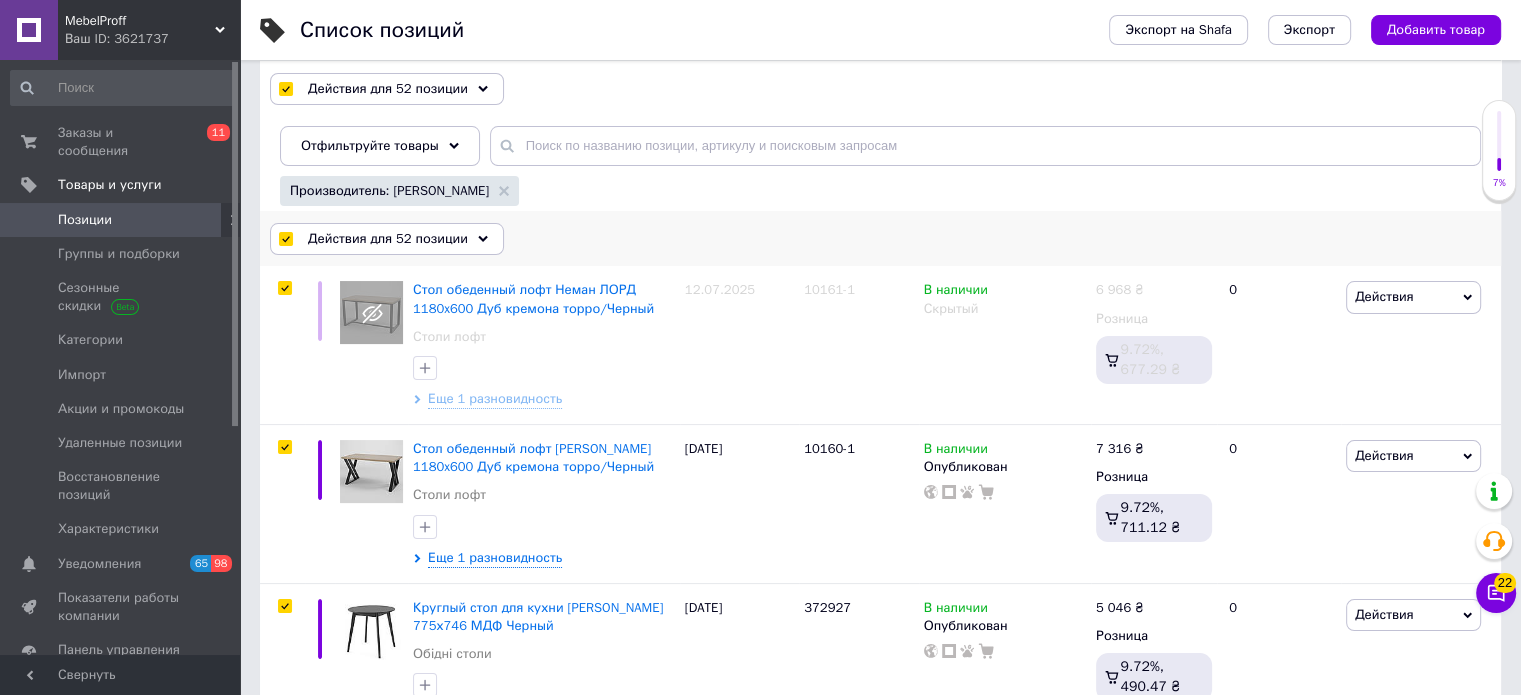 click on "Действия для 52 позиции" at bounding box center (387, 239) 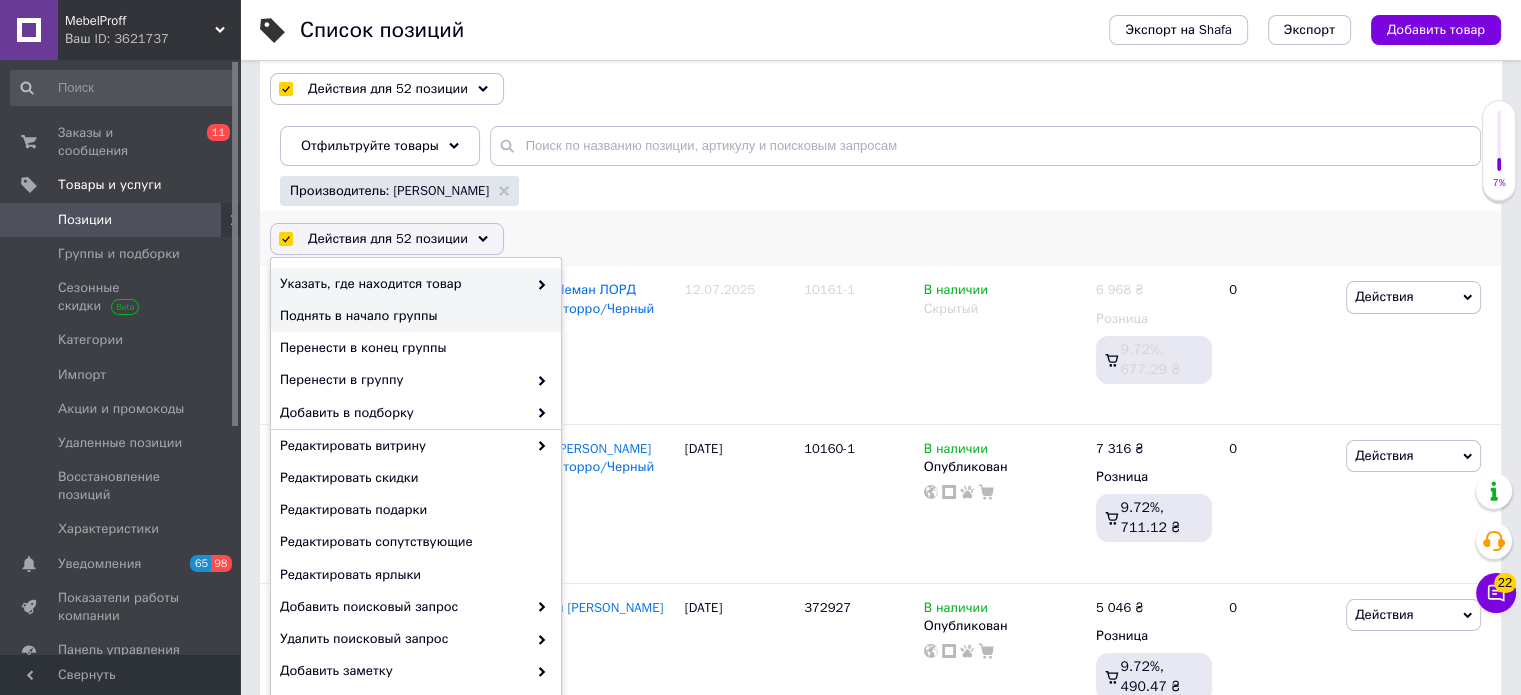 click on "Указать, где находится товар" at bounding box center (403, 284) 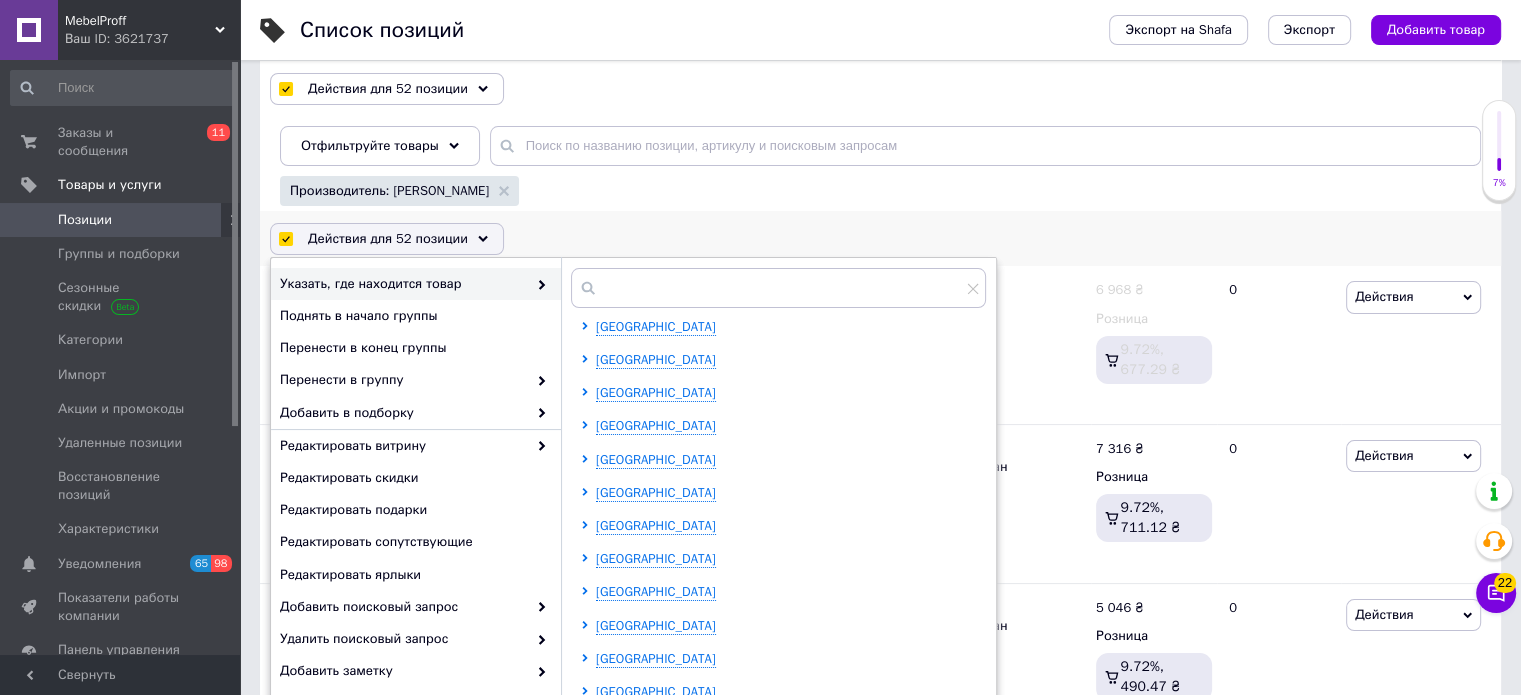 click on "Указать, где находится товар" at bounding box center [403, 284] 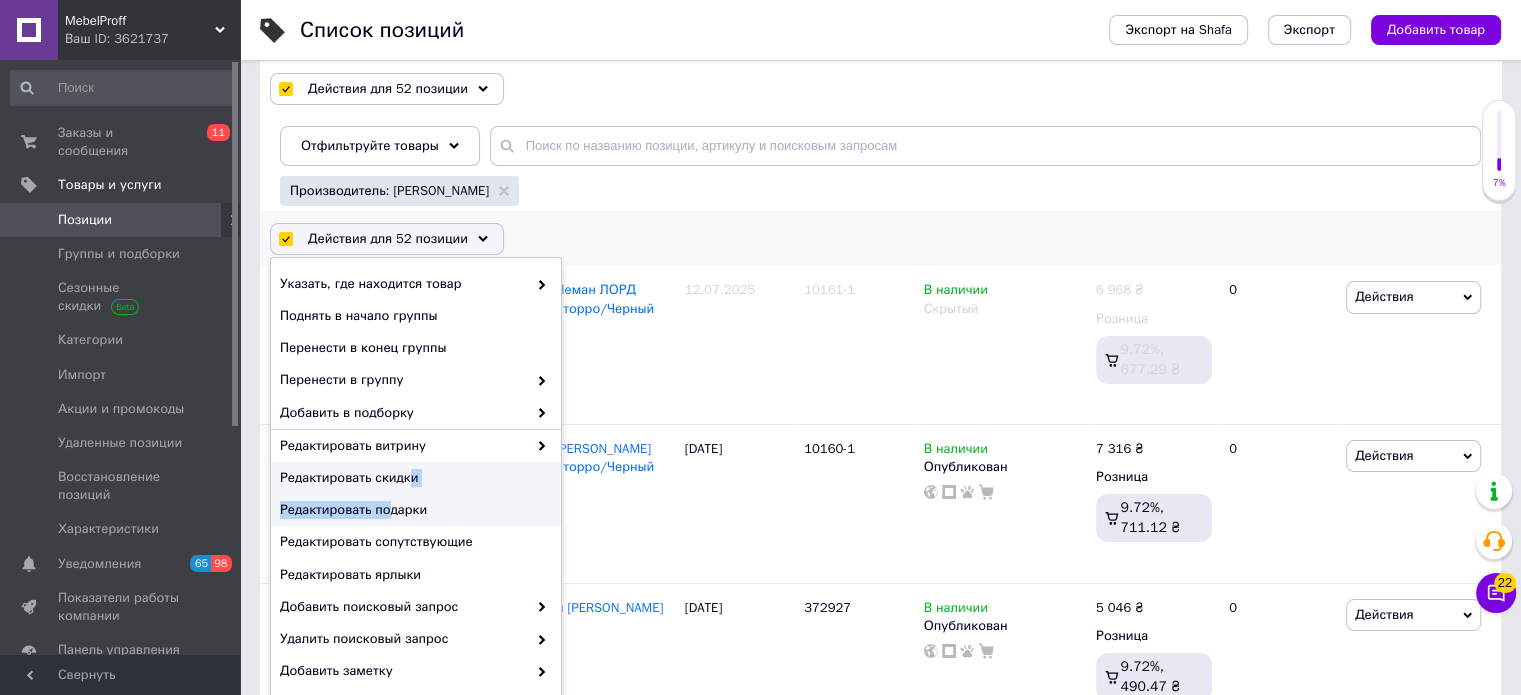 click on "Указать, где находится товар Поднять в начало группы Перенести в конец группы Перенести в группу Добавить в подборку Редактировать витрину Редактировать скидки Редактировать подарки Редактировать сопутствующие Редактировать ярлыки Добавить поисковый запрос Удалить поисковый запрос Добавить заметку Удалить заметку Изменить тип Изменить наличие Изменить видимость Преобразовать разновидности в товары Добавить к заказу Добавить в кампанию Каталог ProSale Экспорт групп и позиций Удалить" at bounding box center (416, 528) 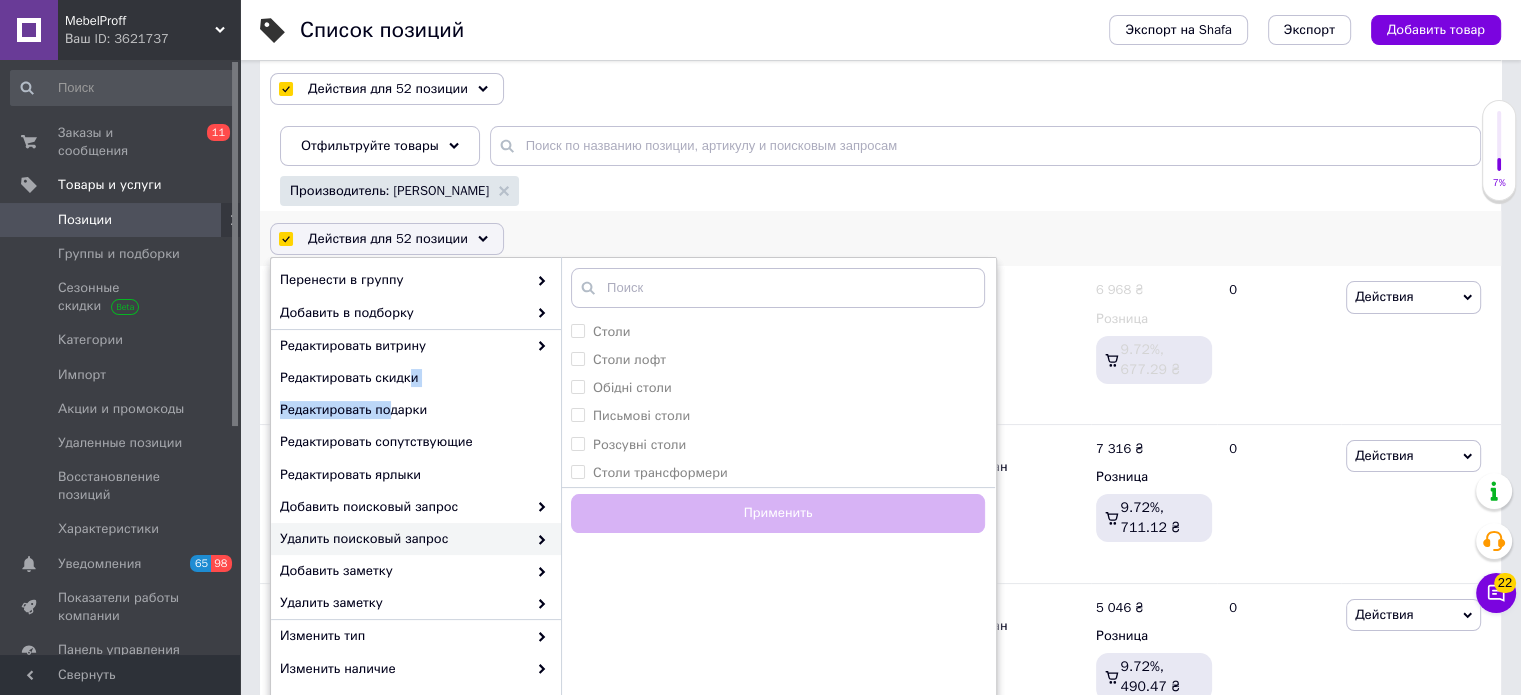 scroll, scrollTop: 190, scrollLeft: 0, axis: vertical 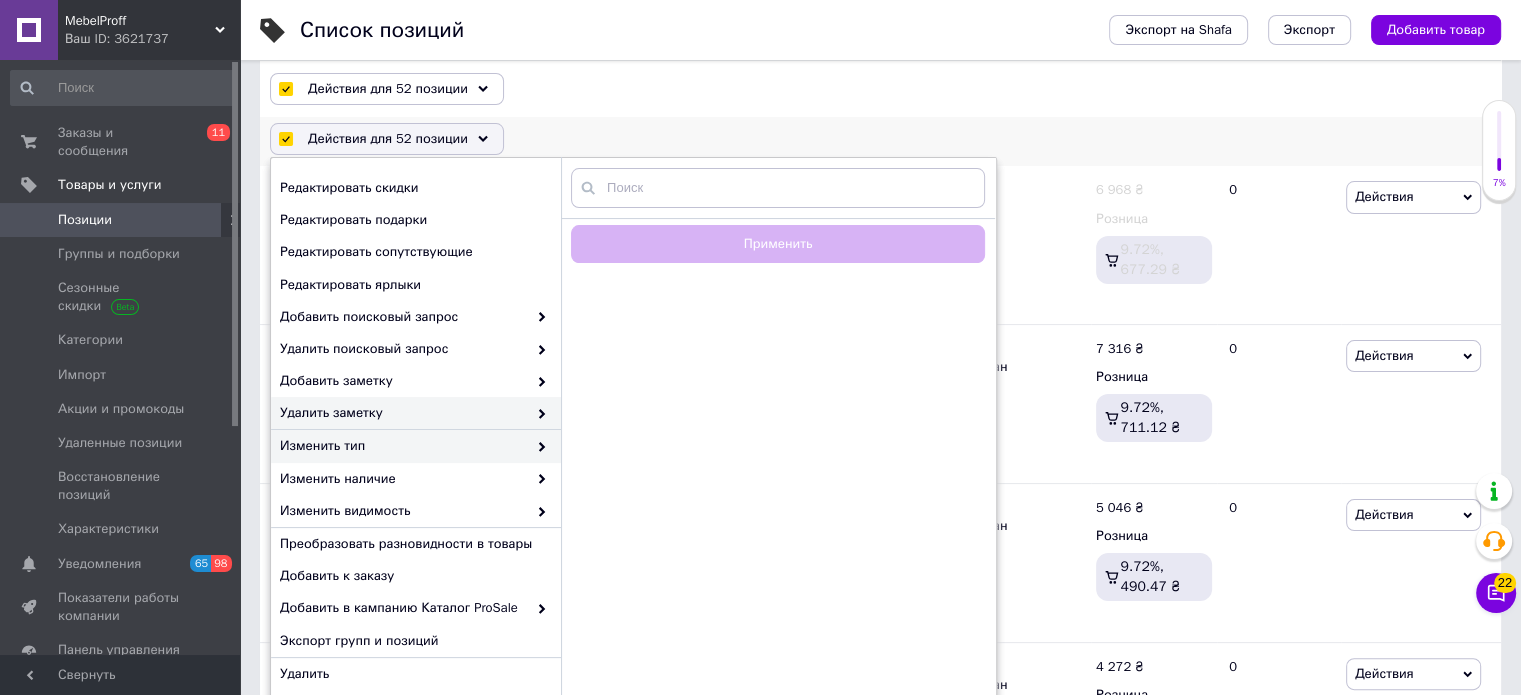 click on "Изменить тип" at bounding box center [403, 446] 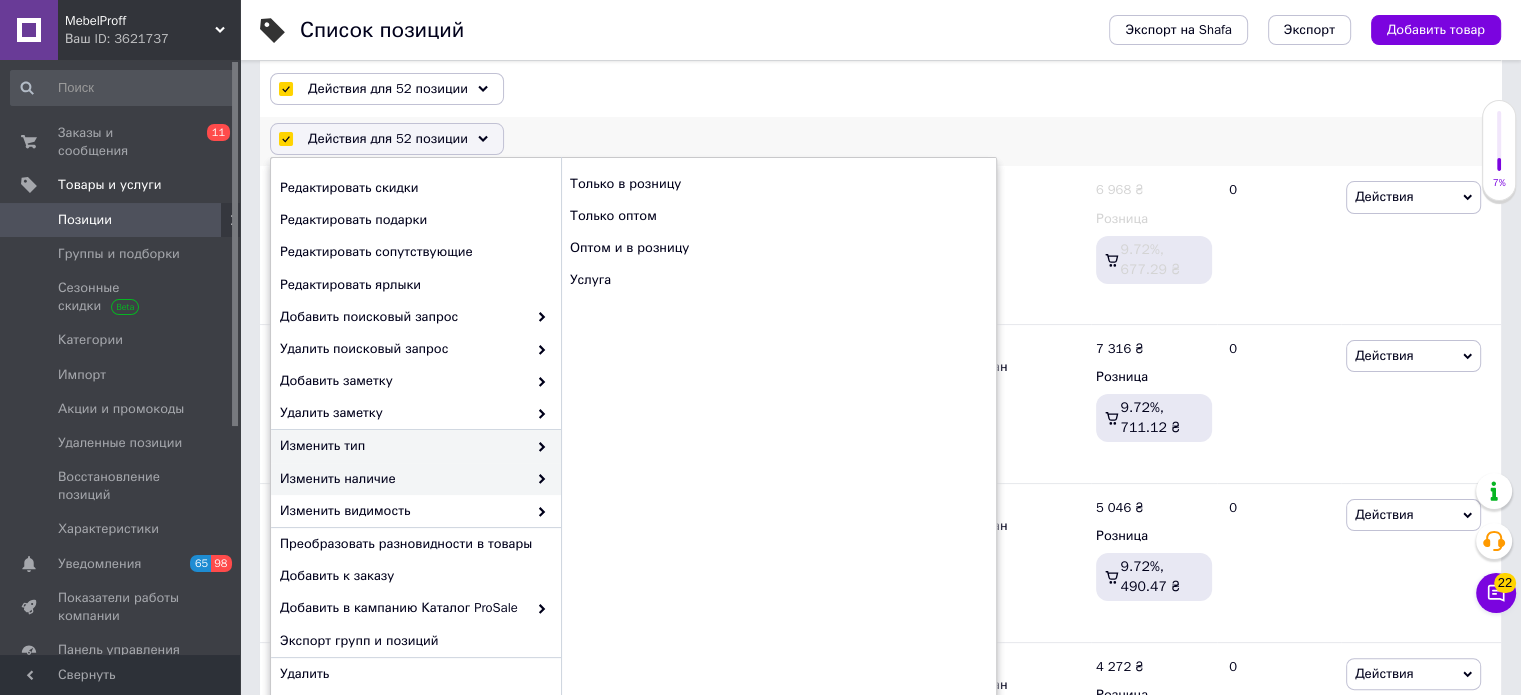 click on "Изменить наличие" at bounding box center (403, 479) 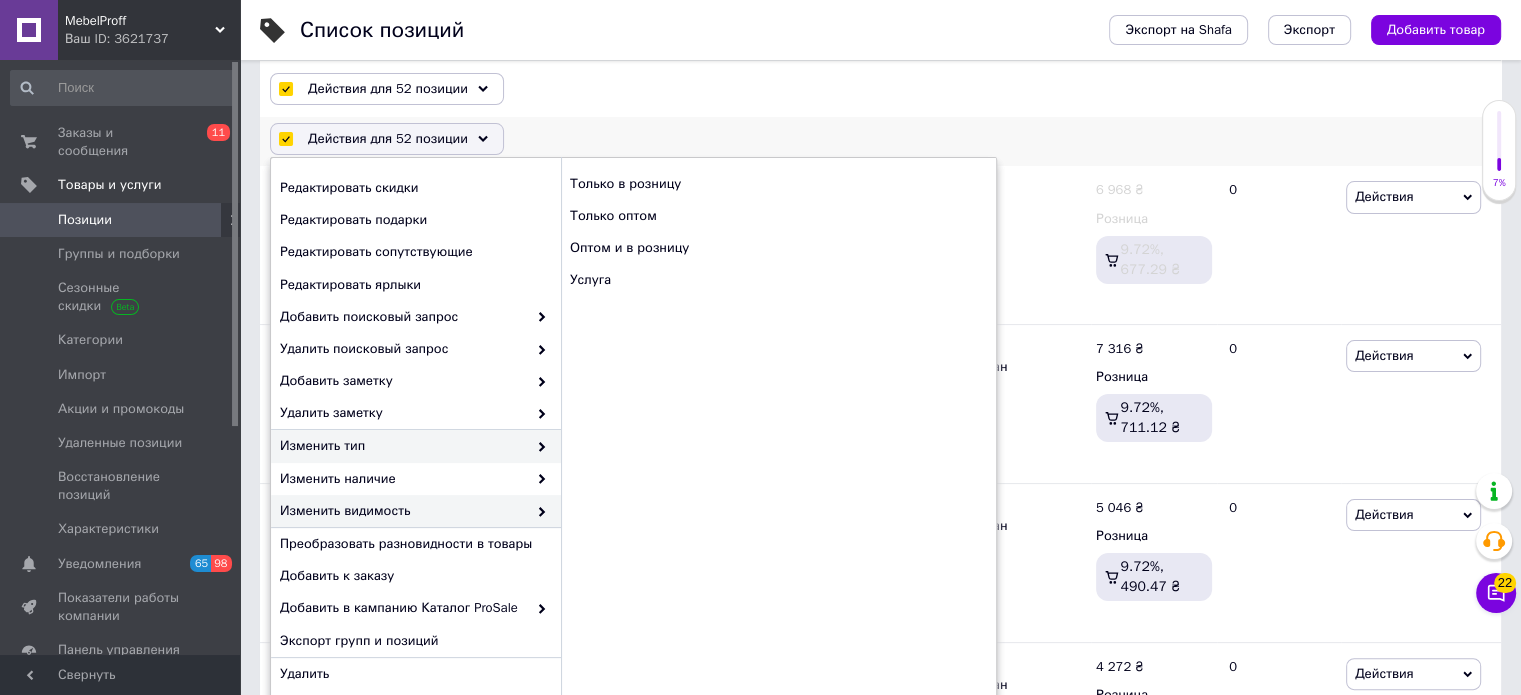 click on "Изменить видимость" at bounding box center (403, 511) 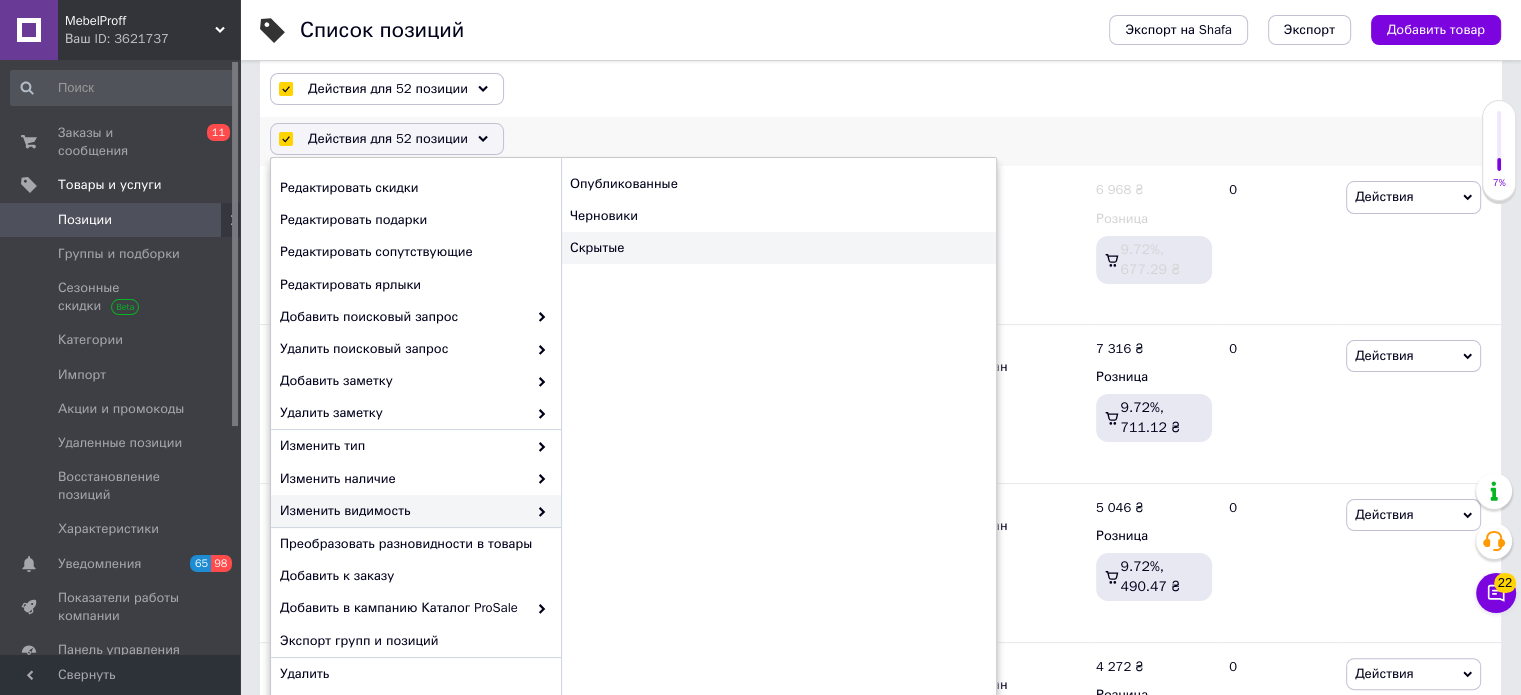 click on "Скрытые" at bounding box center (778, 248) 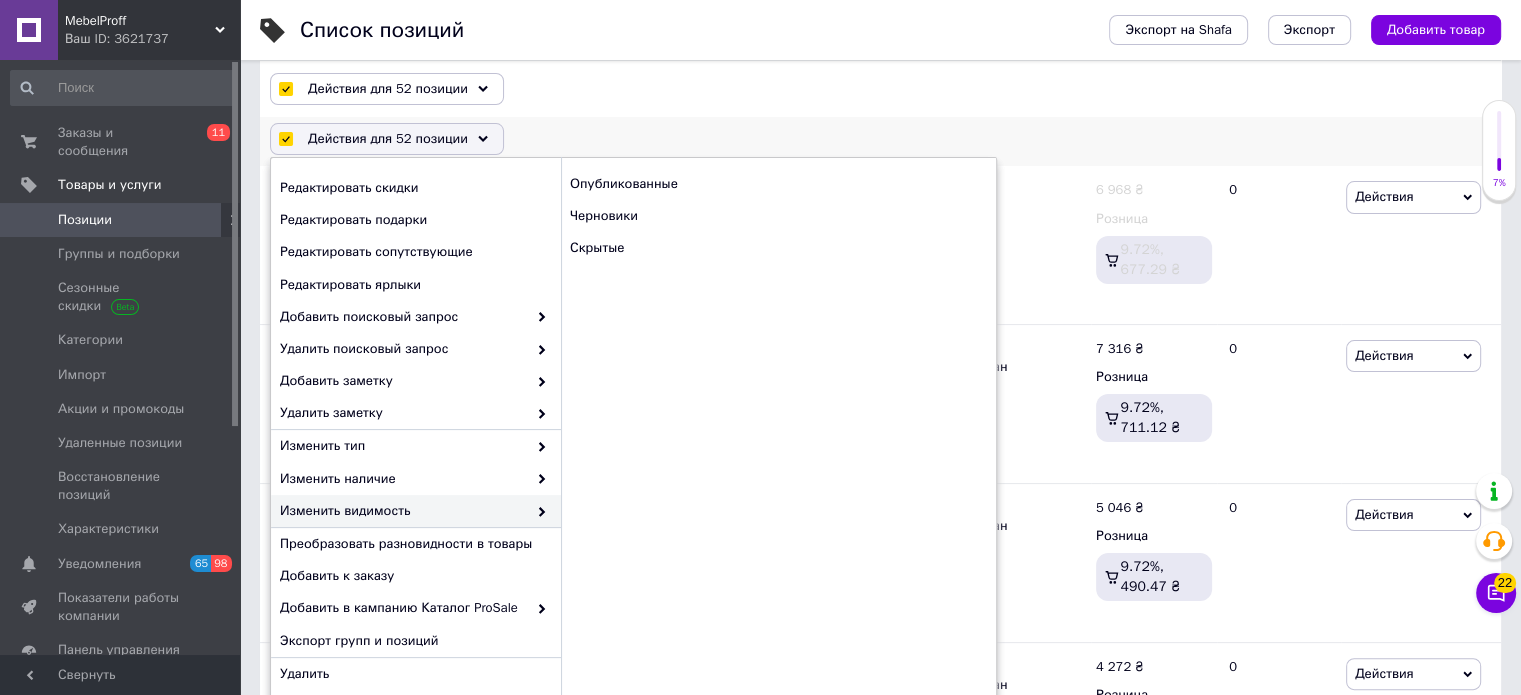 checkbox on "false" 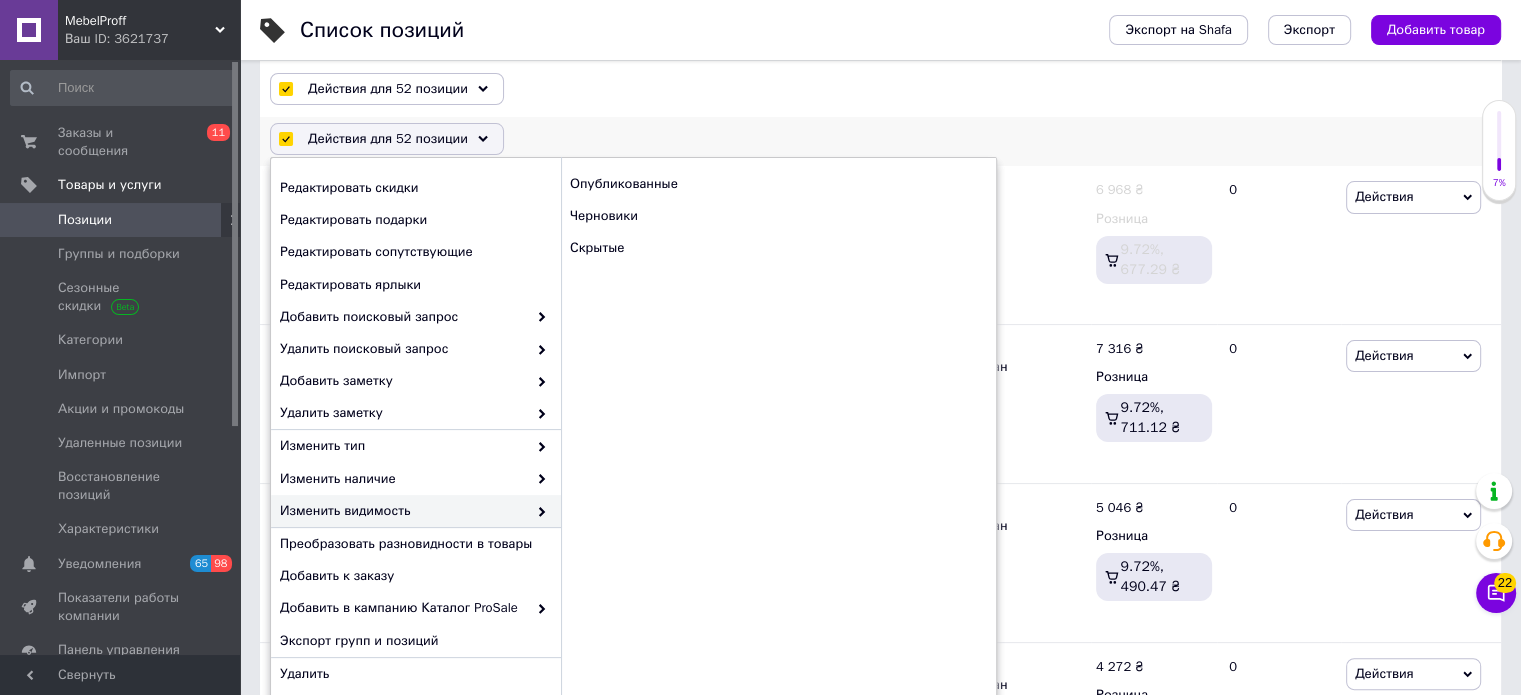 checkbox on "false" 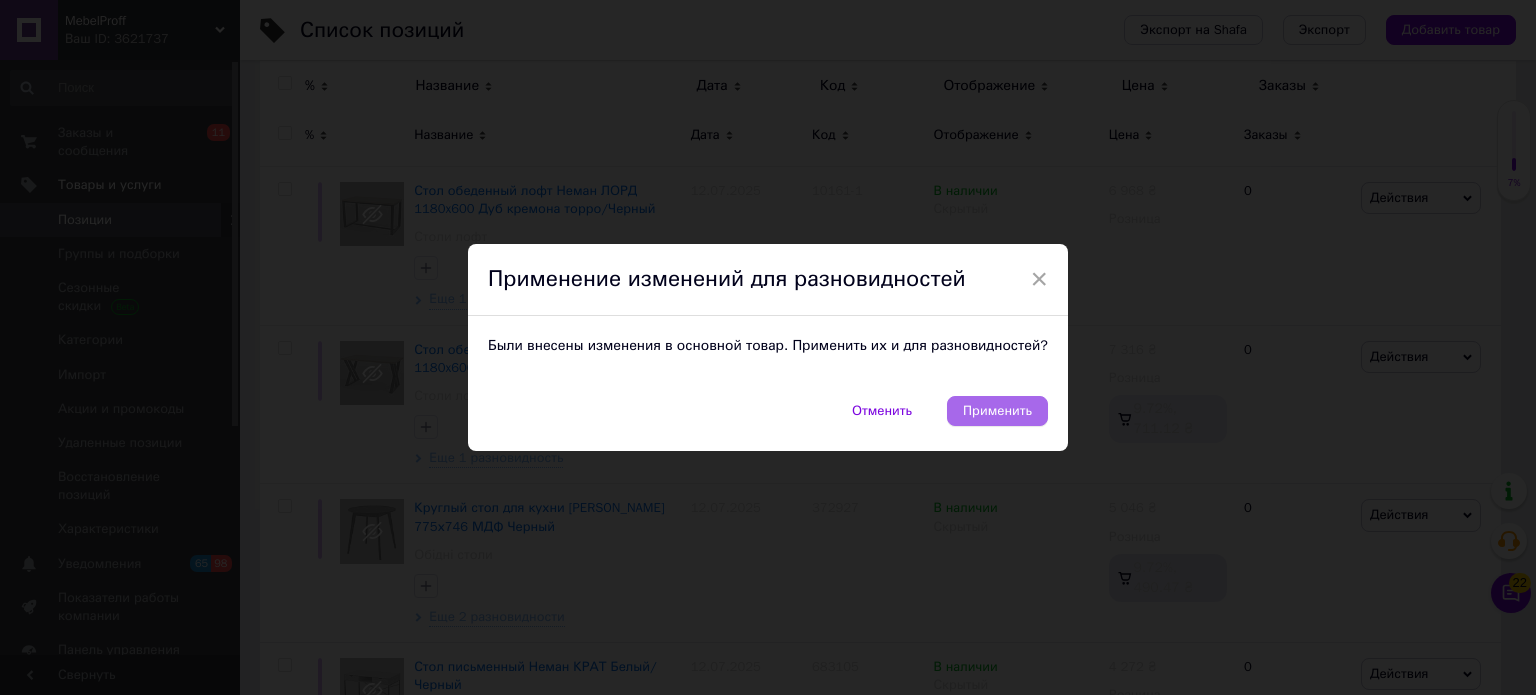 click on "Применить" at bounding box center [997, 411] 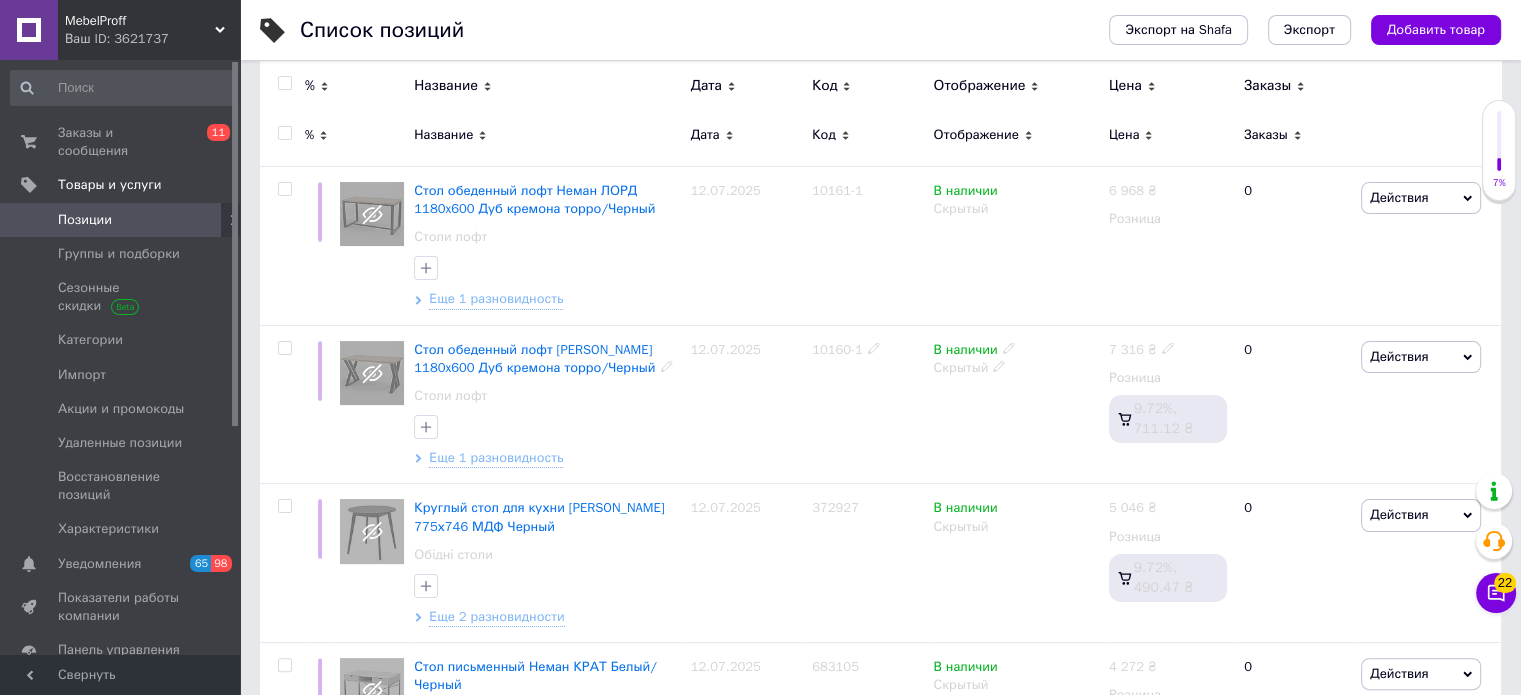 scroll, scrollTop: 0, scrollLeft: 645, axis: horizontal 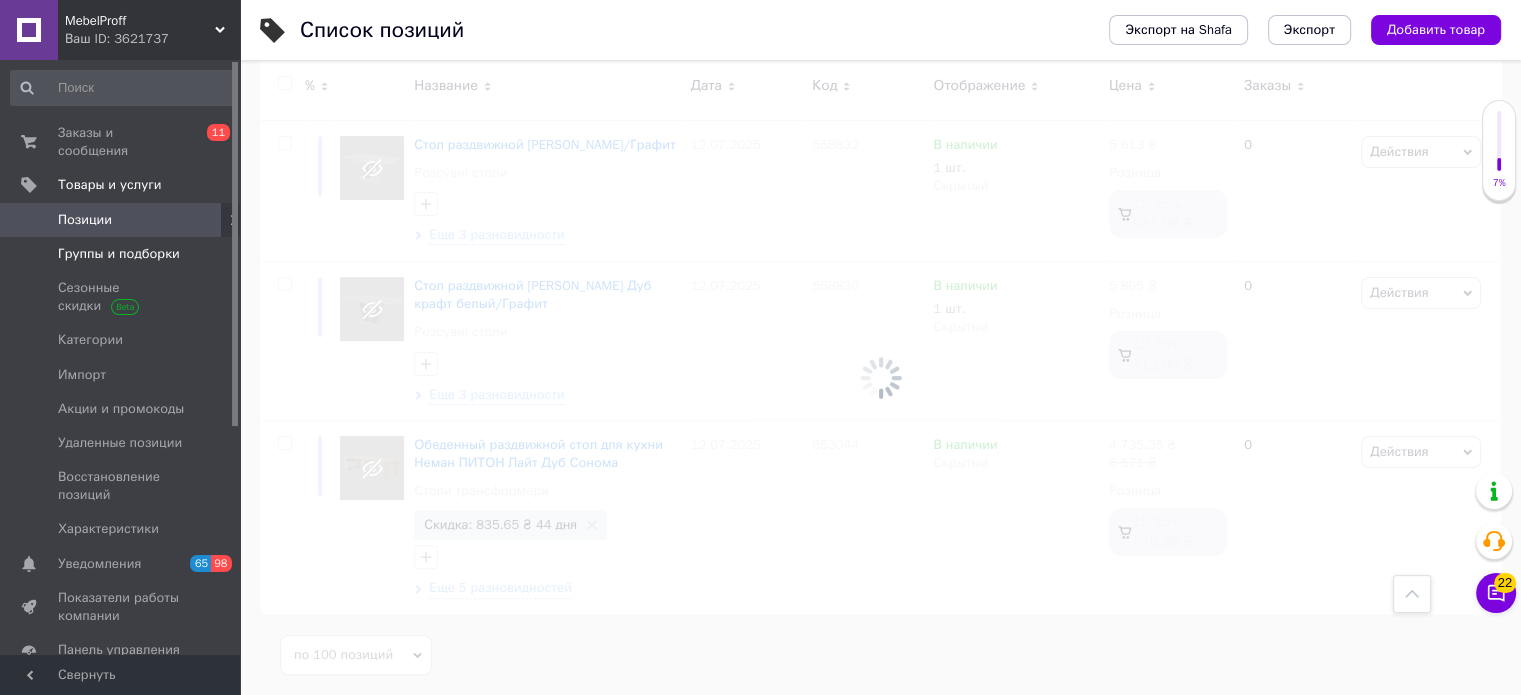 click on "Группы и подборки" at bounding box center (123, 254) 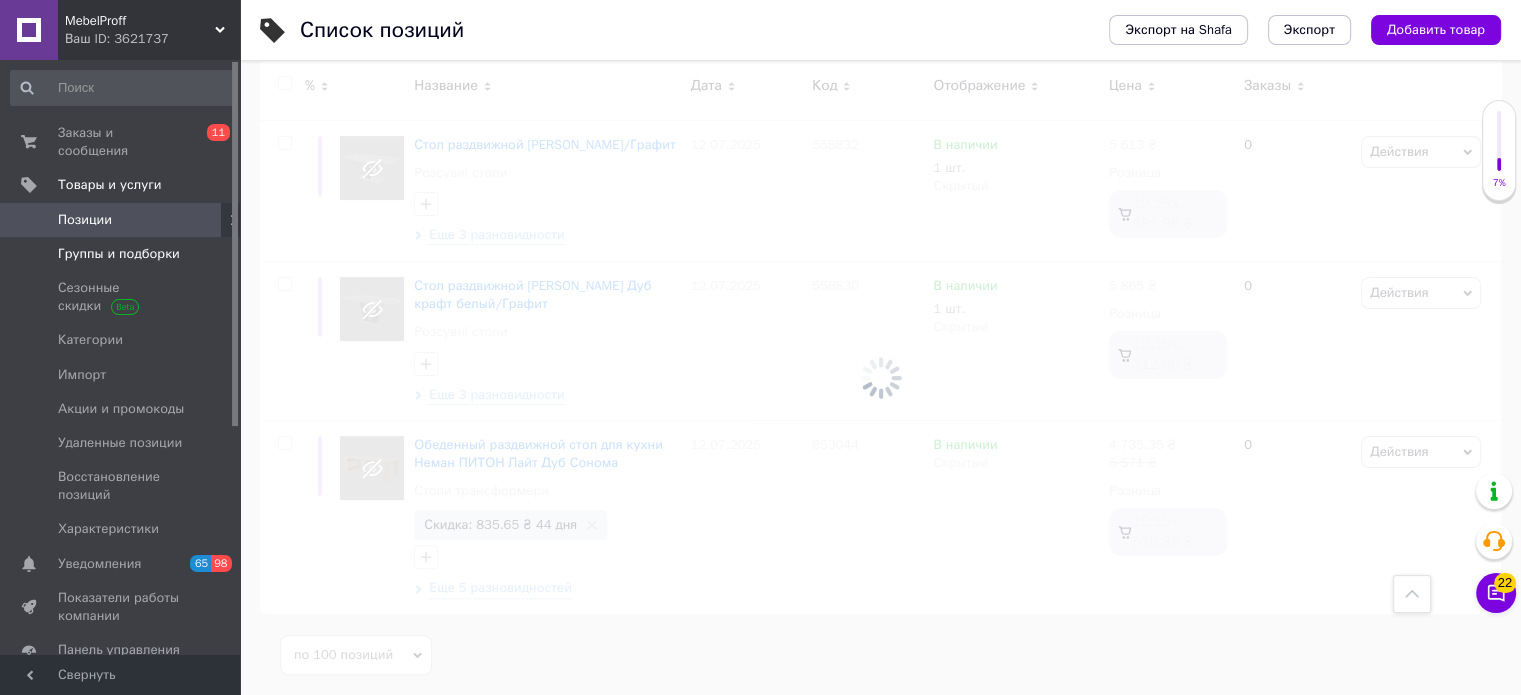 scroll, scrollTop: 0, scrollLeft: 0, axis: both 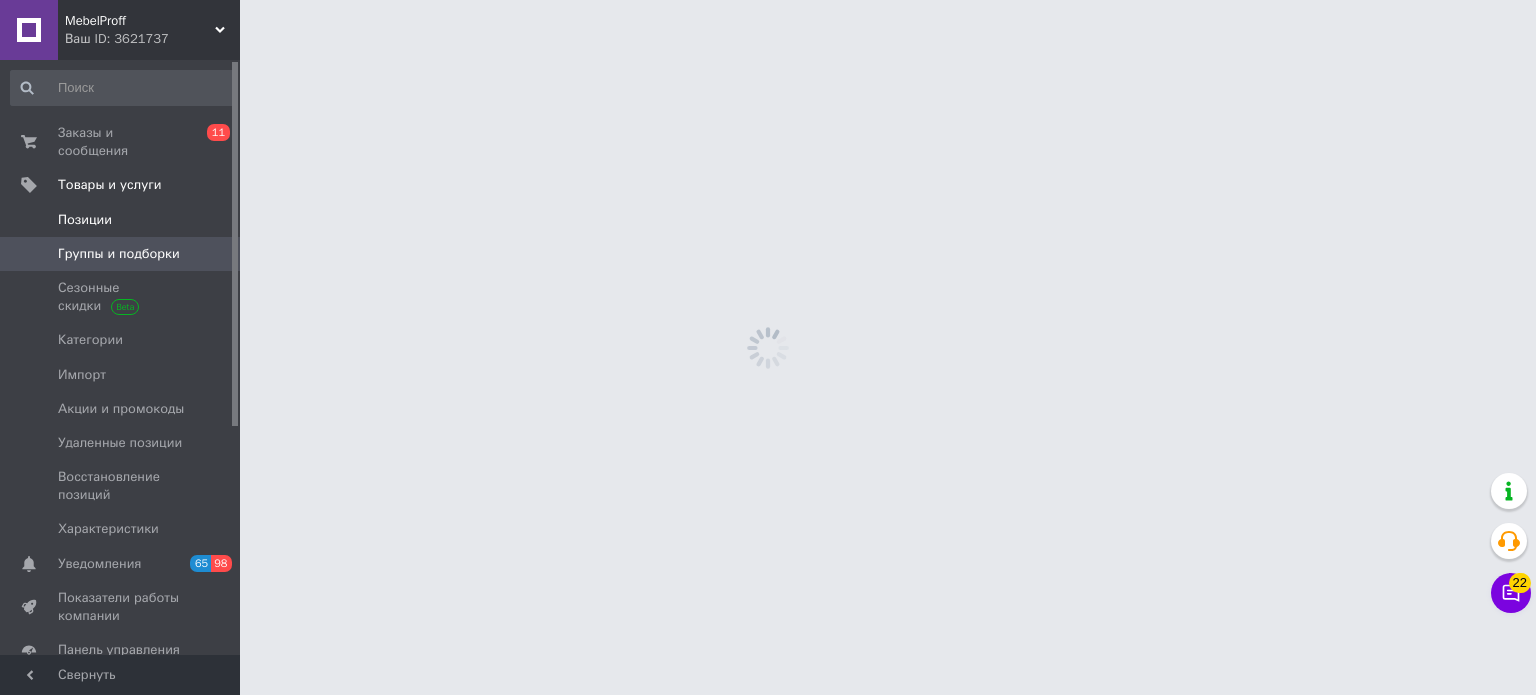 click on "Позиции" at bounding box center [121, 220] 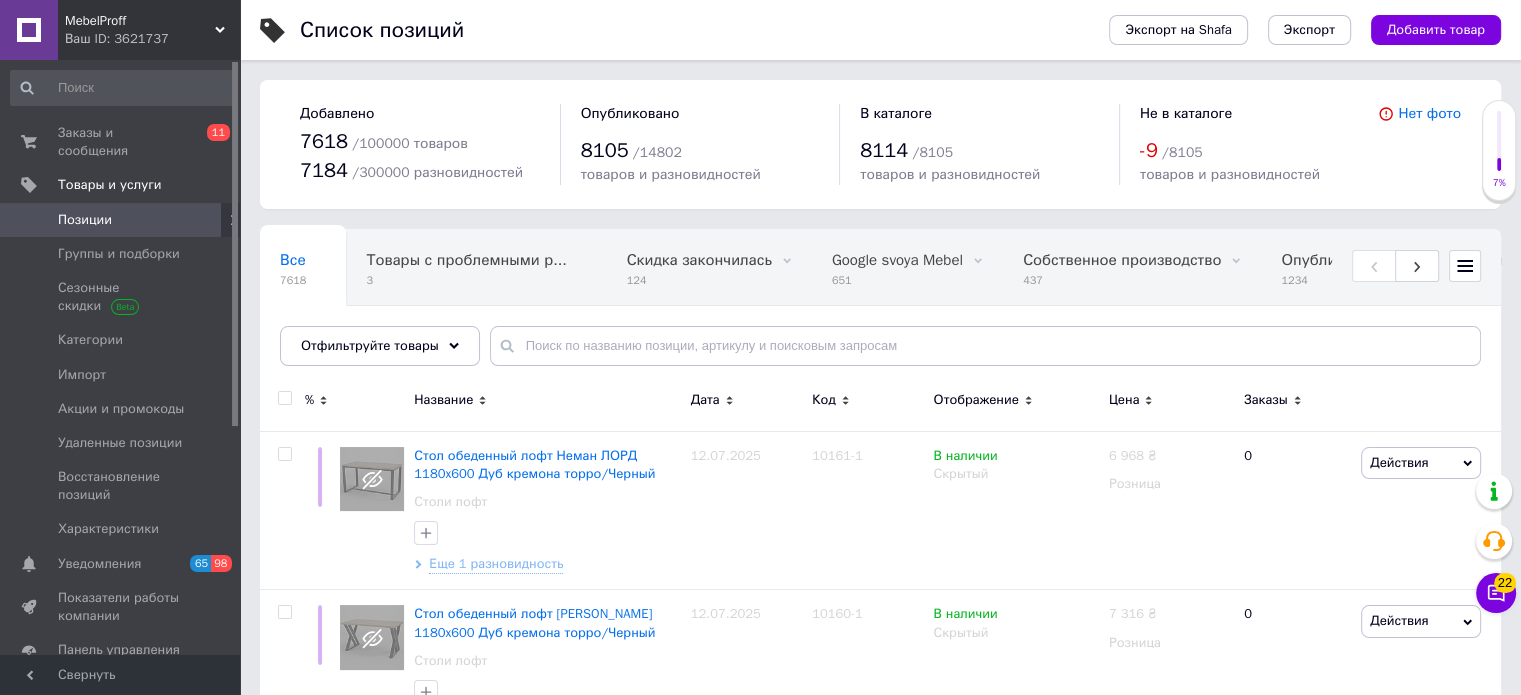 click on "Позиции" at bounding box center (121, 220) 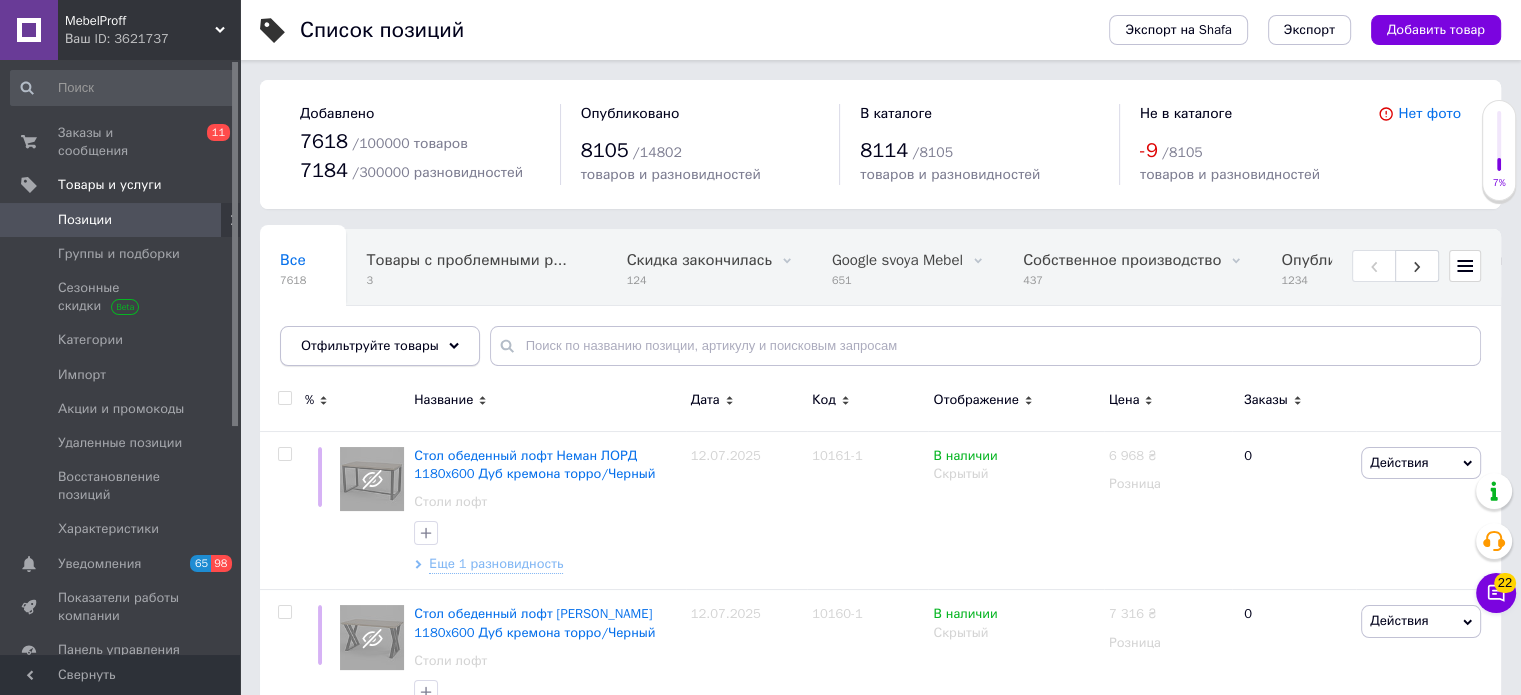 click on "Отфильтруйте товары" at bounding box center [370, 345] 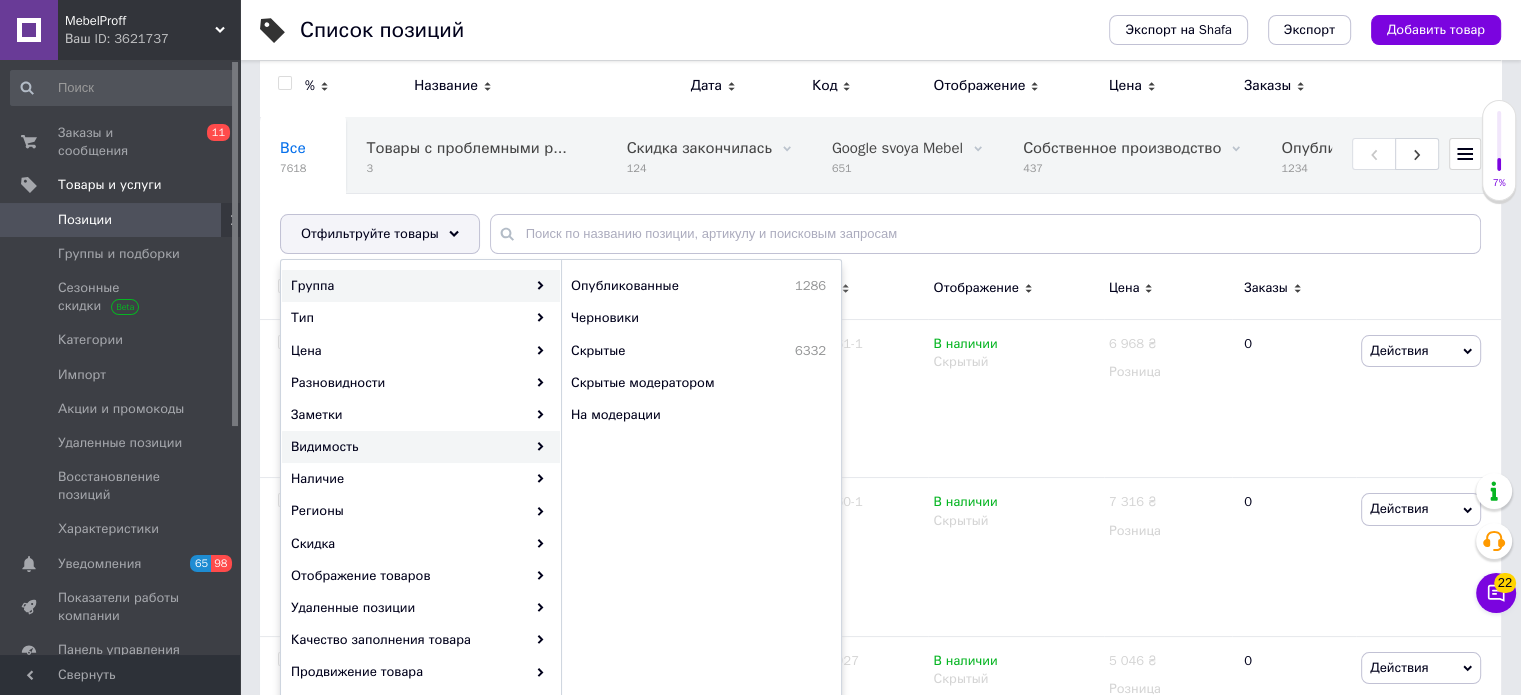 scroll, scrollTop: 100, scrollLeft: 0, axis: vertical 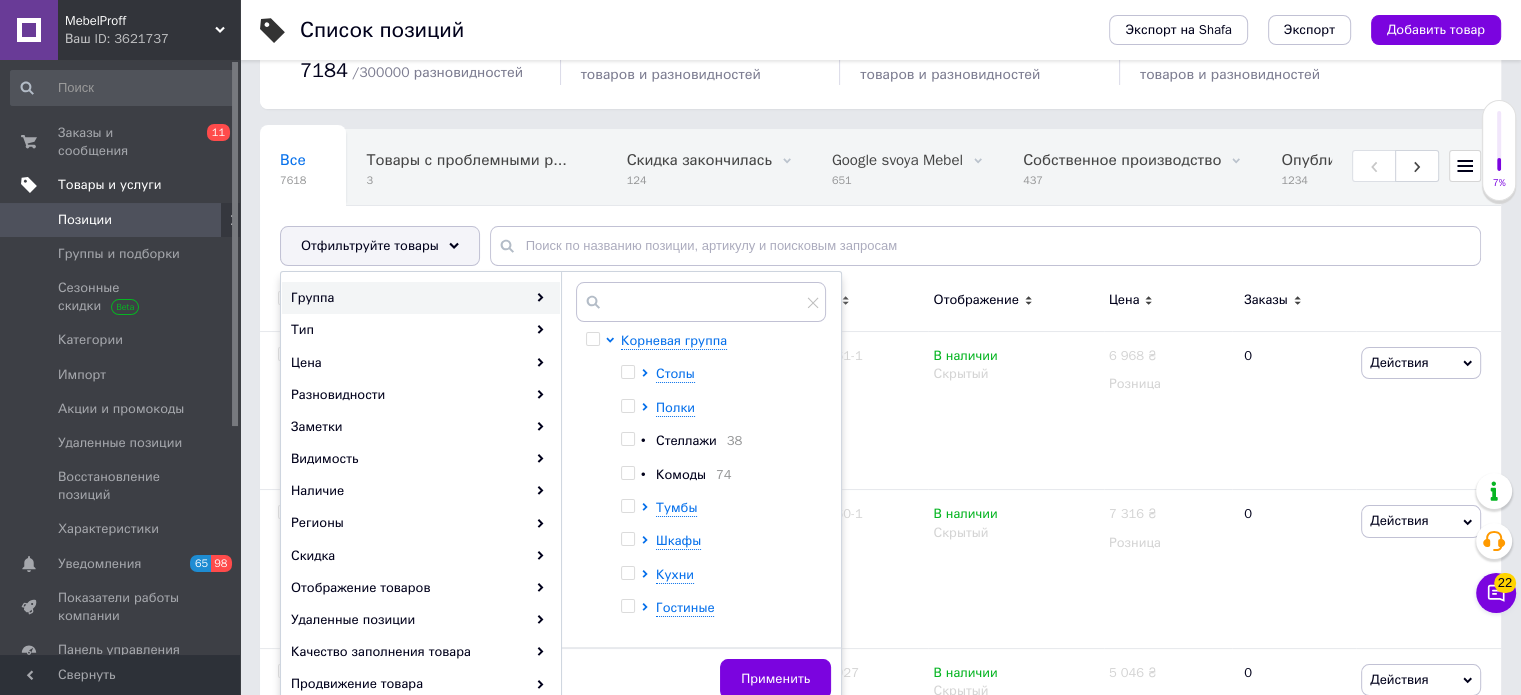 click on "Товары и услуги" at bounding box center (110, 185) 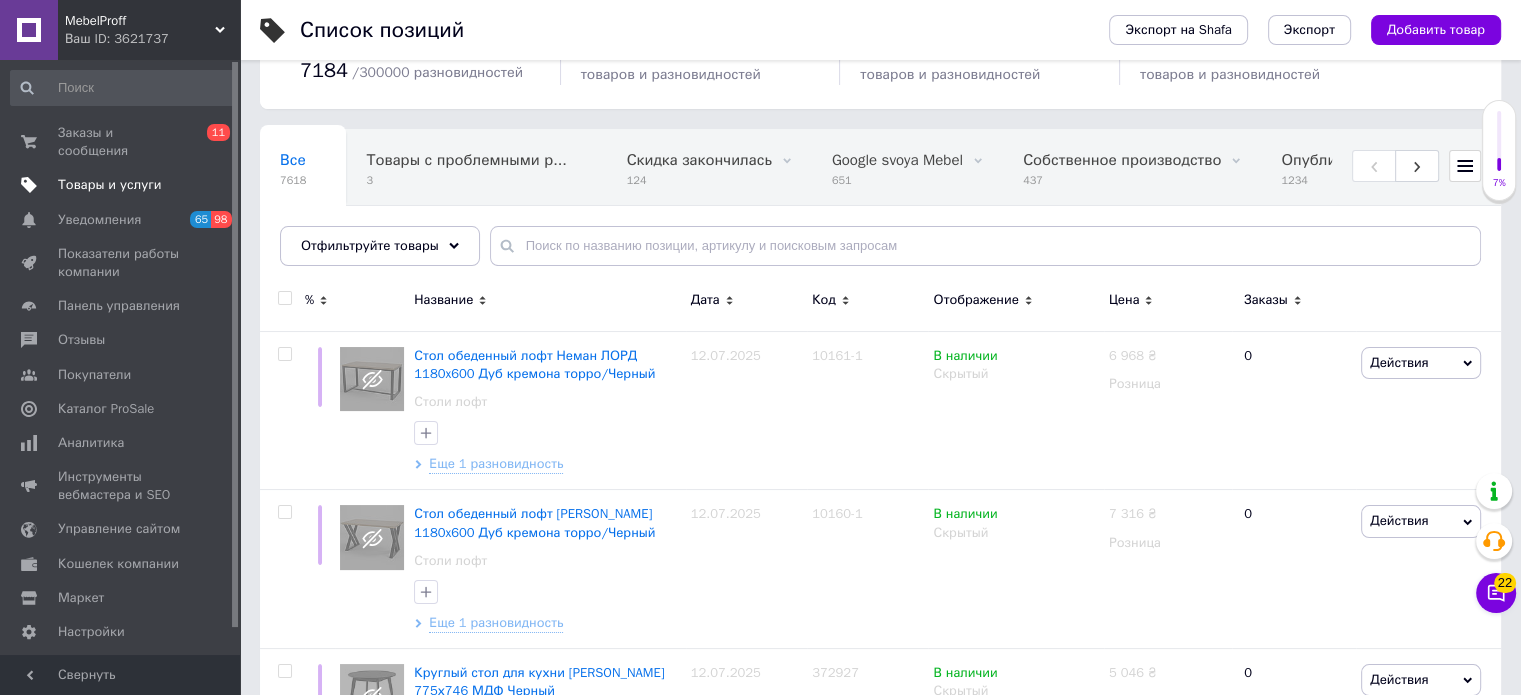 click on "Товары и услуги" at bounding box center [110, 185] 